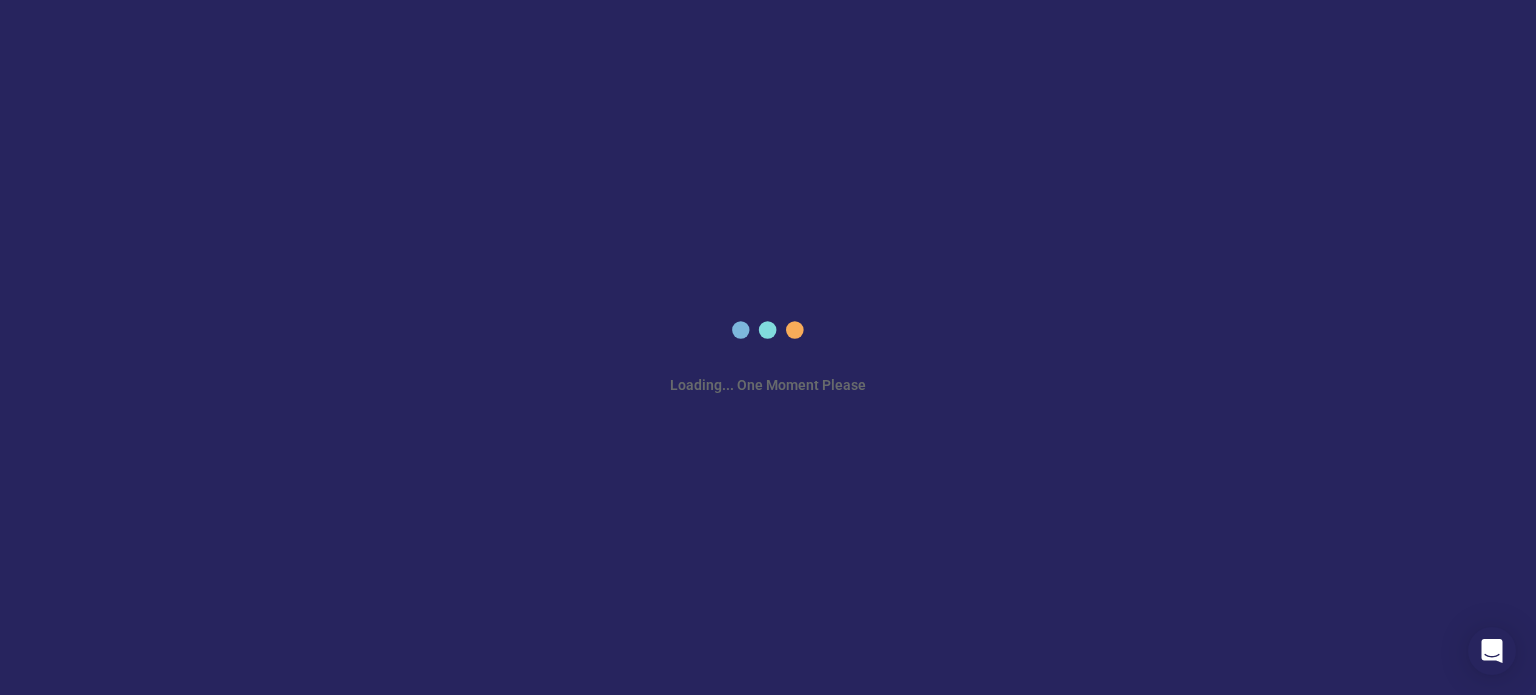 scroll, scrollTop: 0, scrollLeft: 0, axis: both 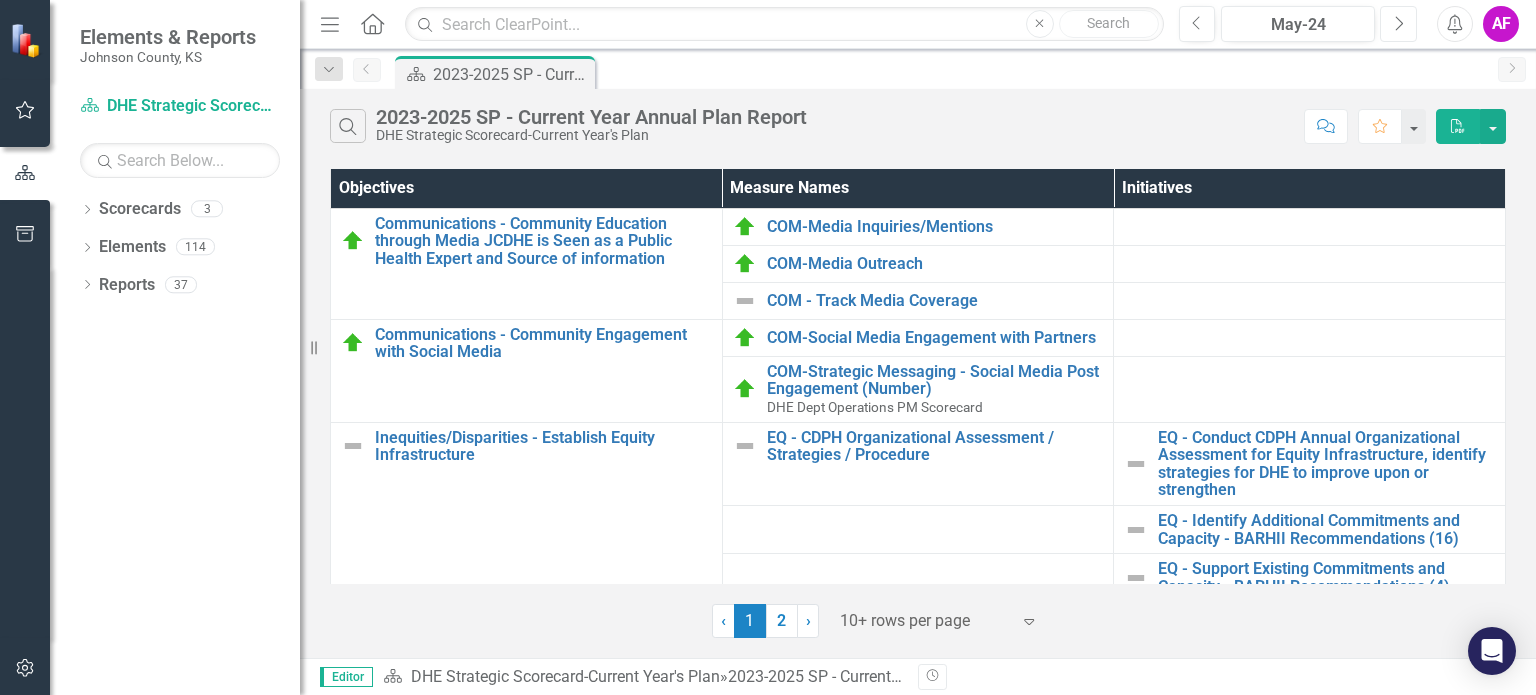 click on "Next" 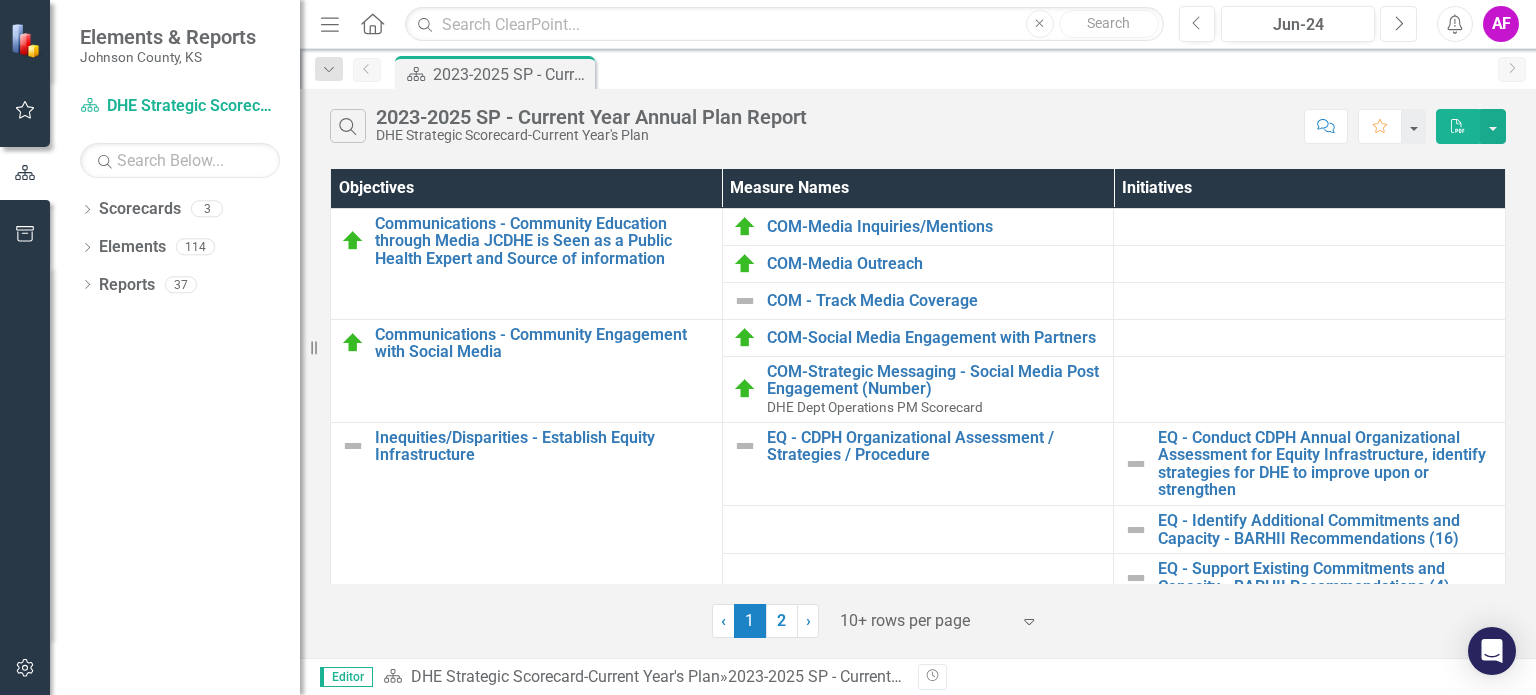 click on "Next" 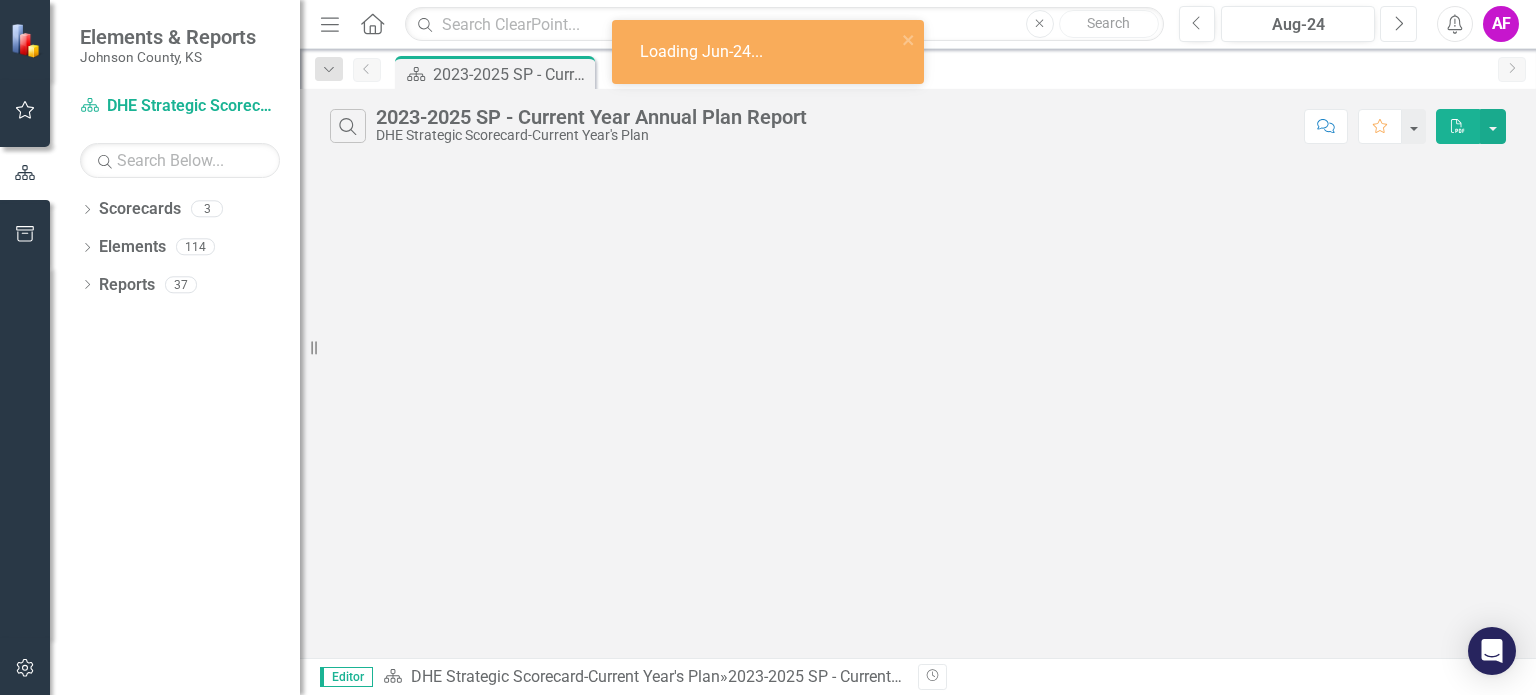 click on "Next" 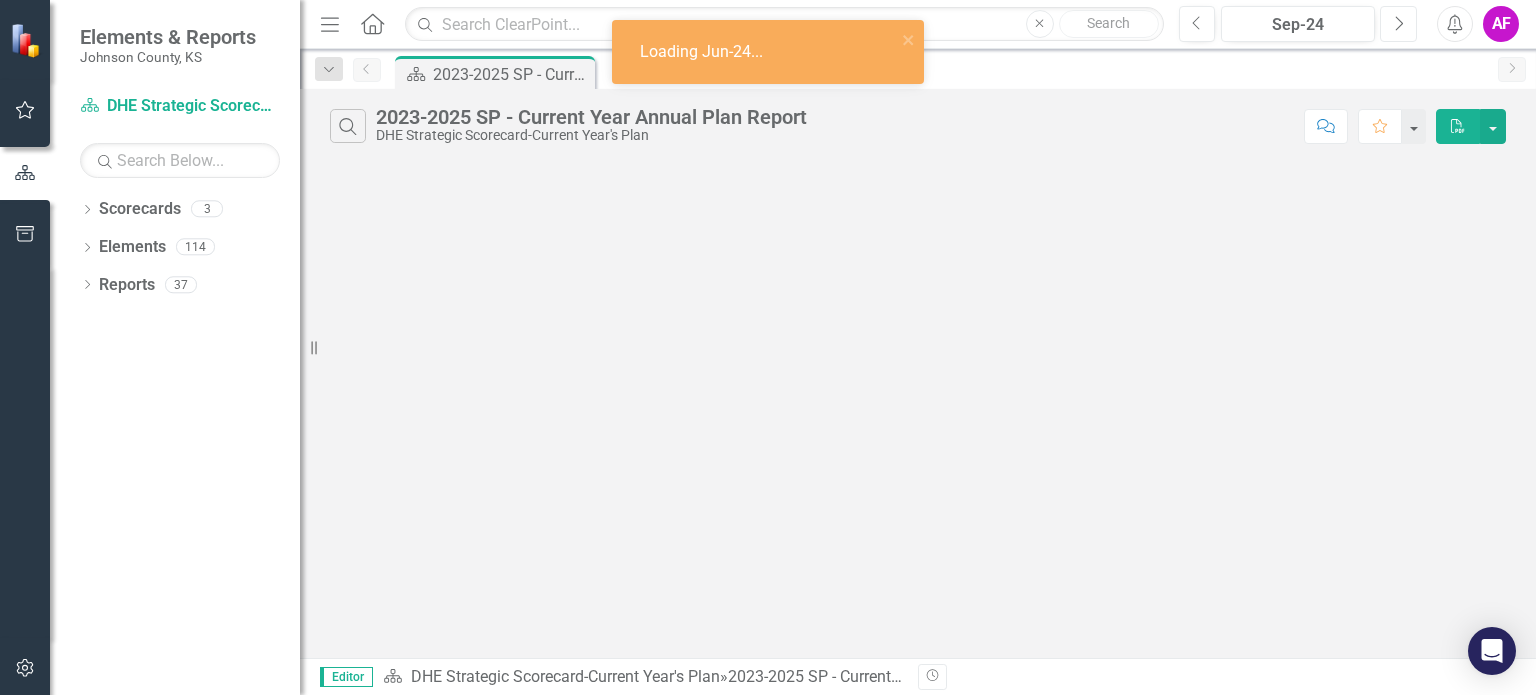 click on "Next" 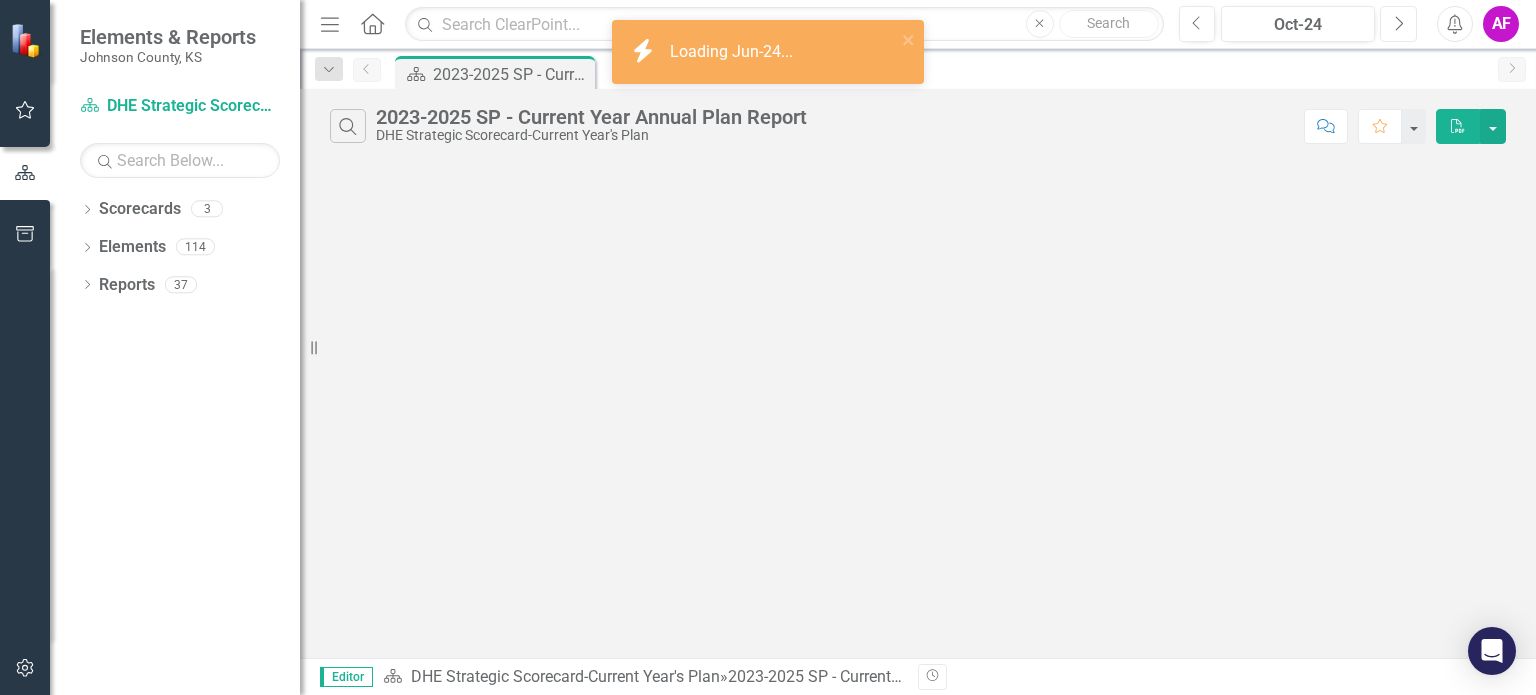 click on "Next" 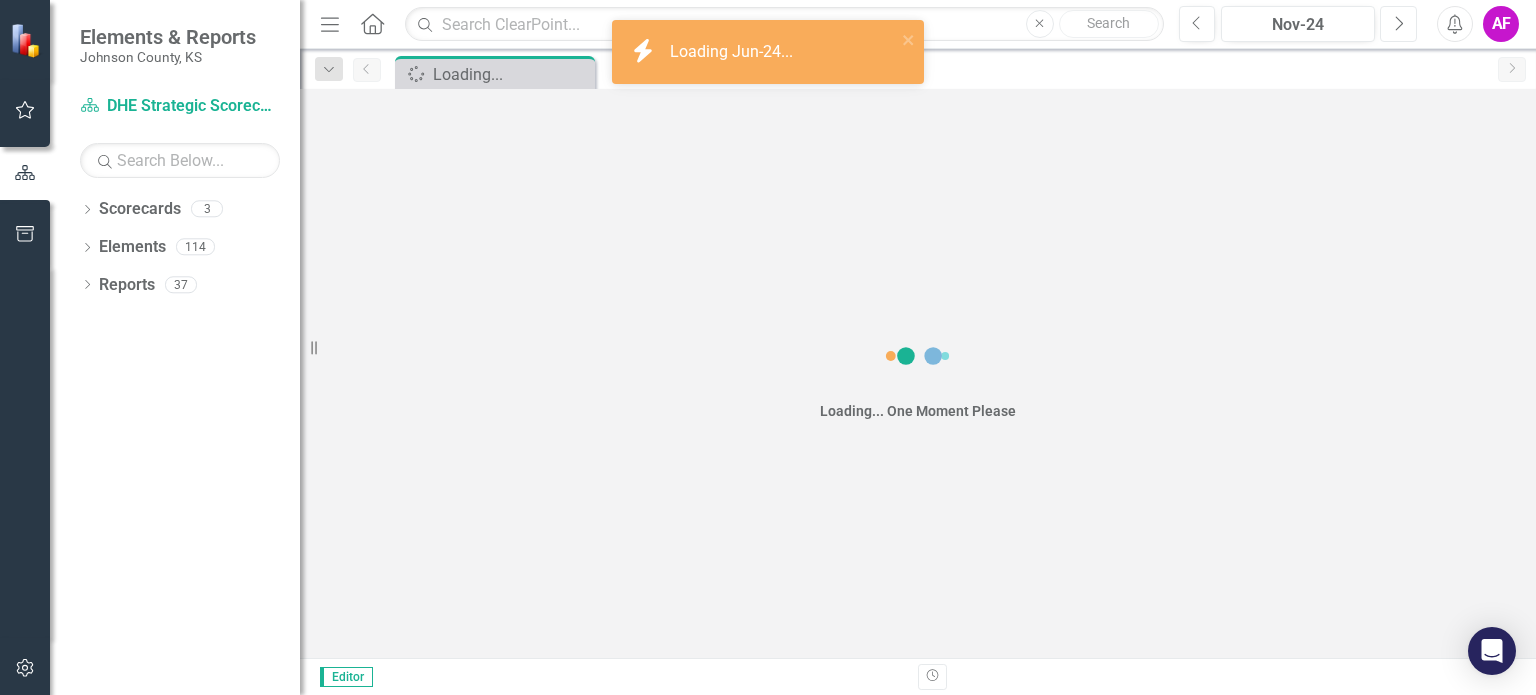 click on "Next" 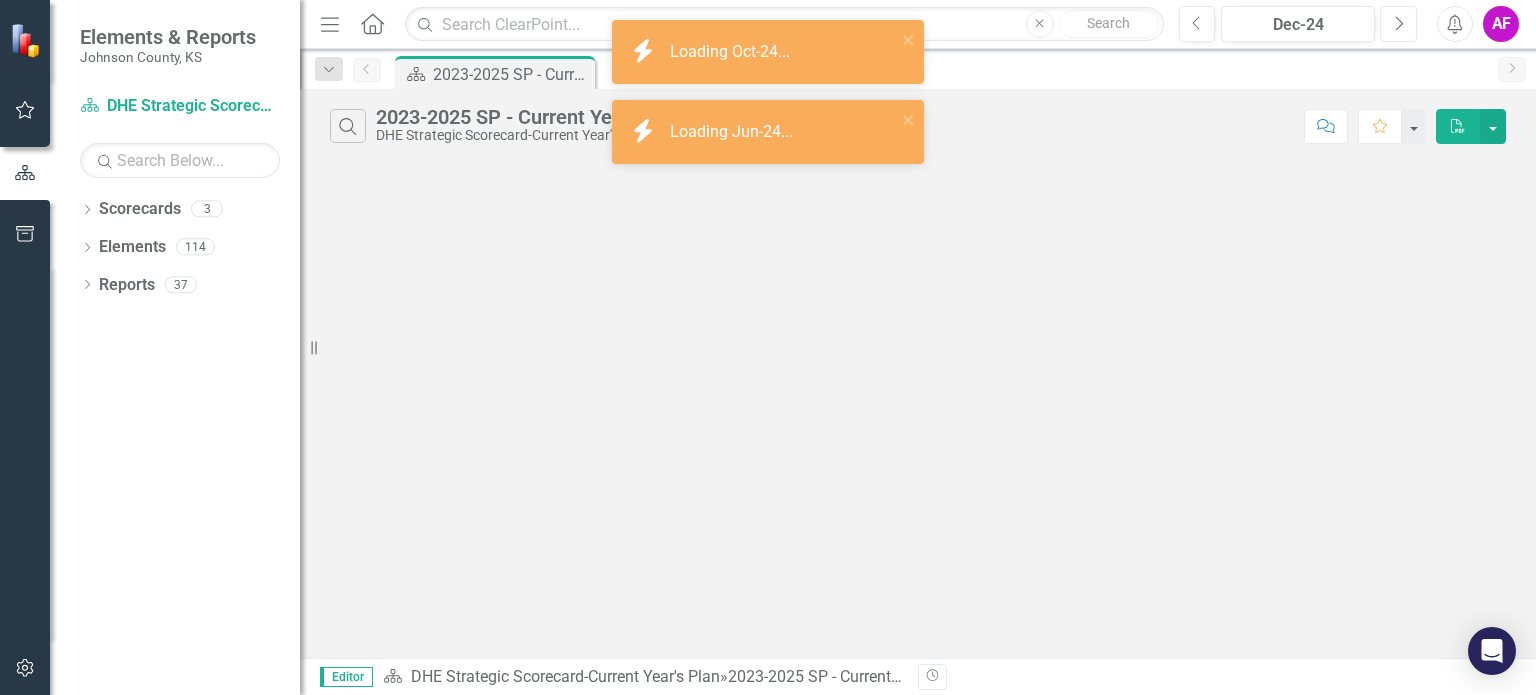 click on "Next" 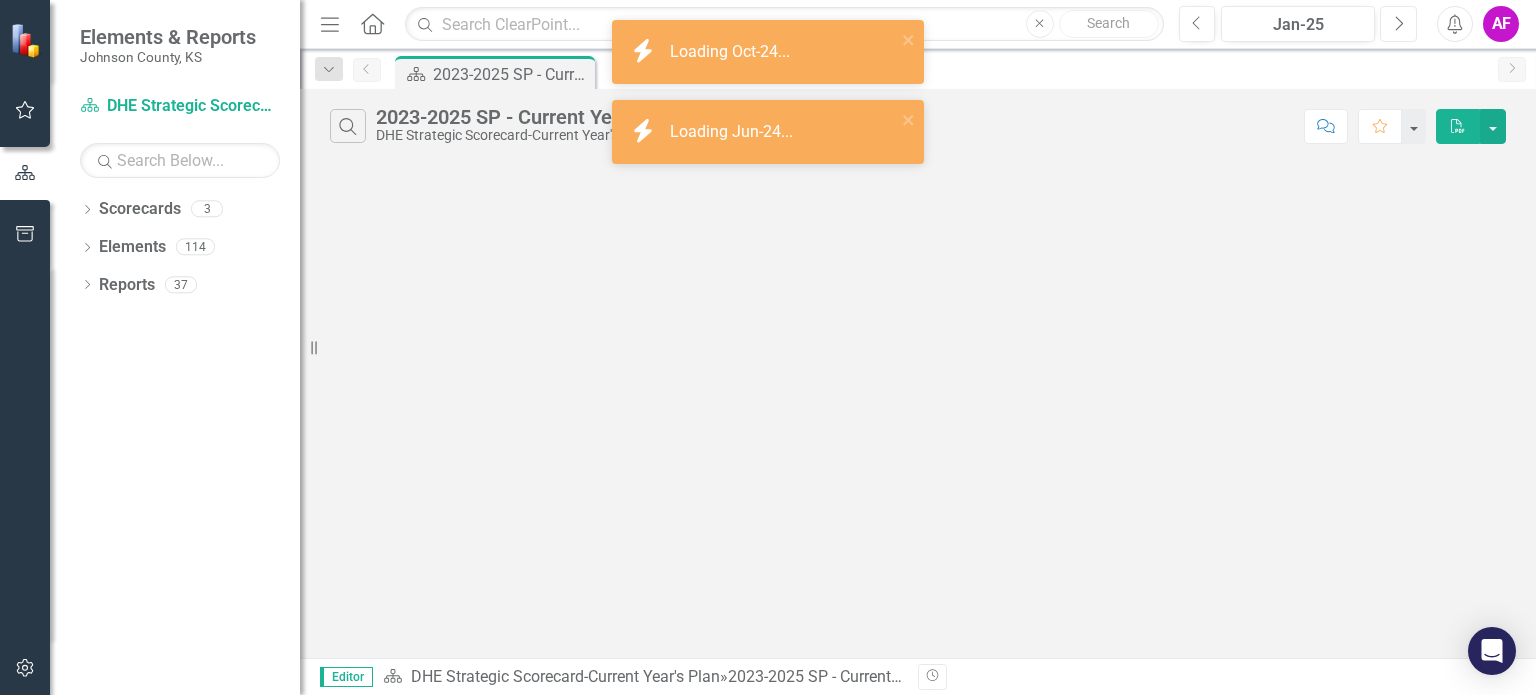 click on "Next" 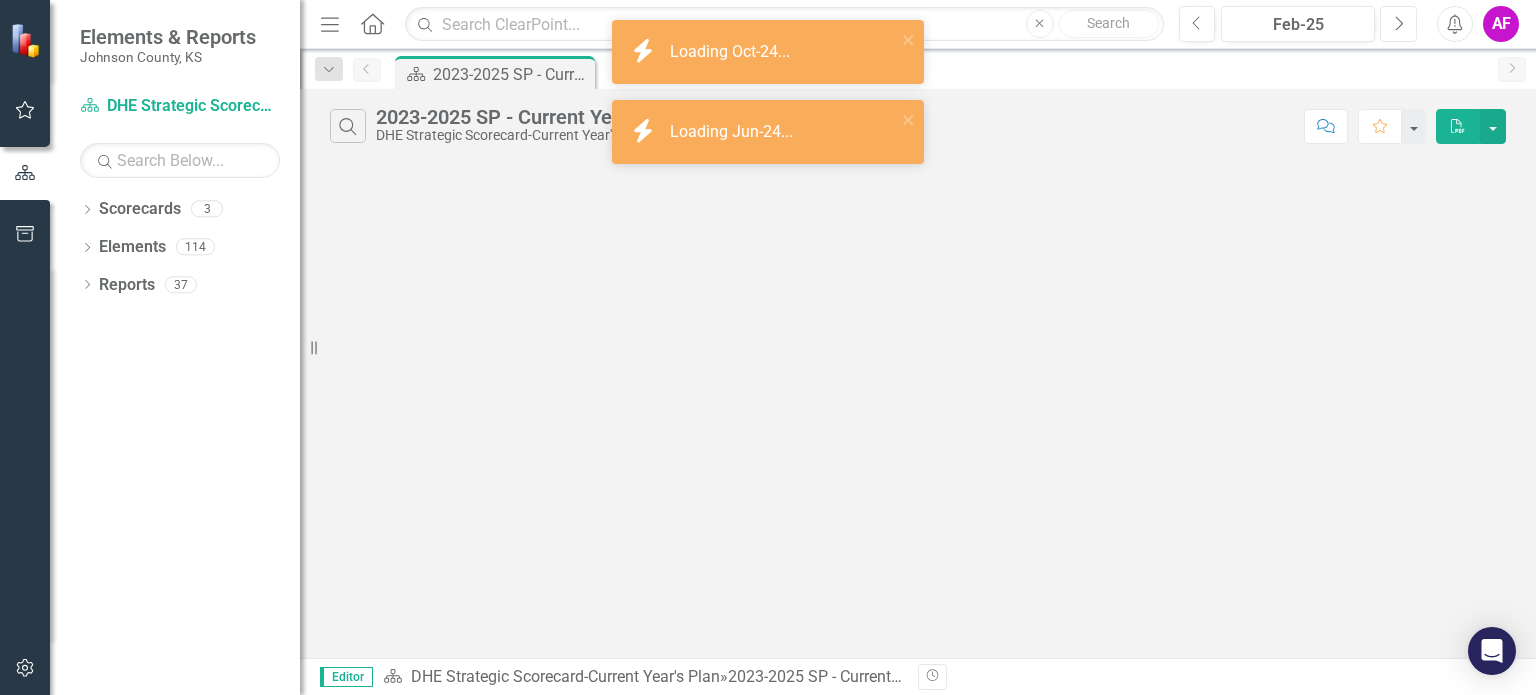 click on "Next" 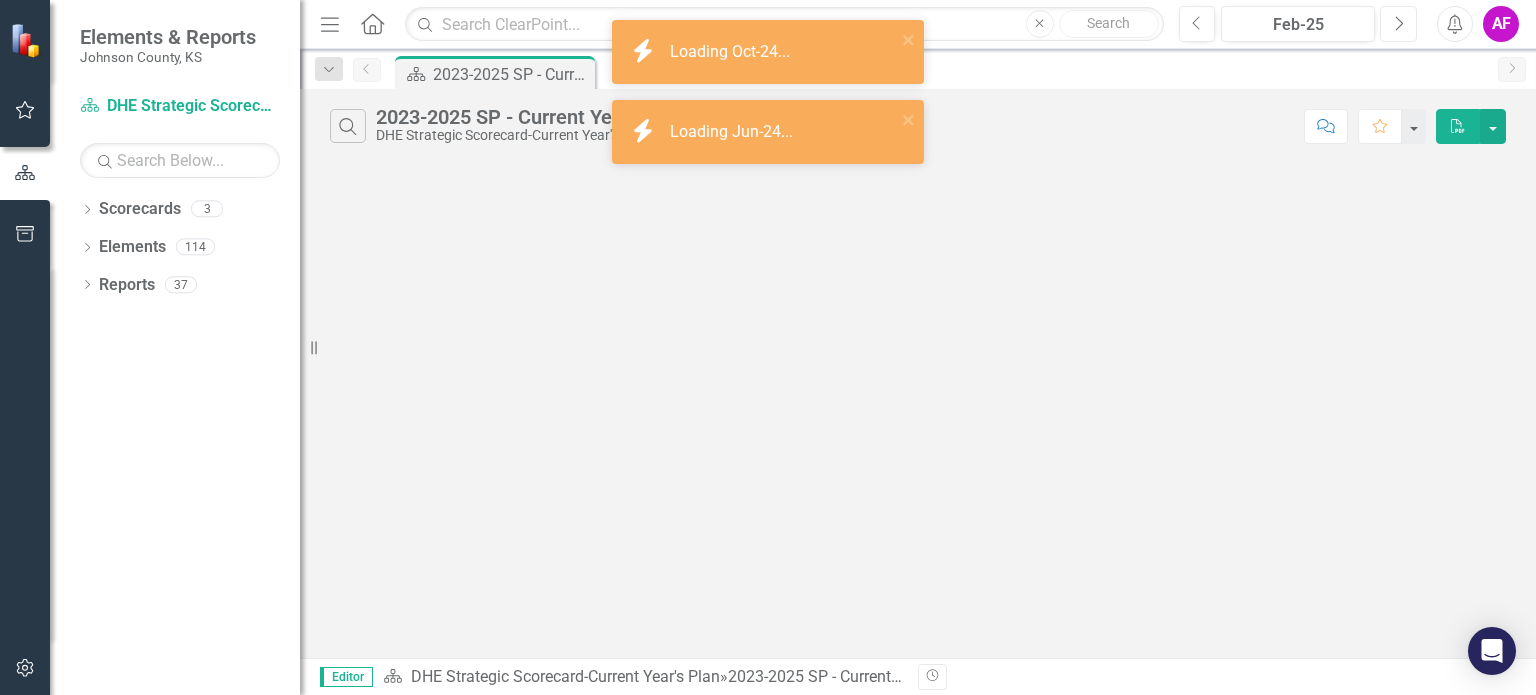 click on "Next" 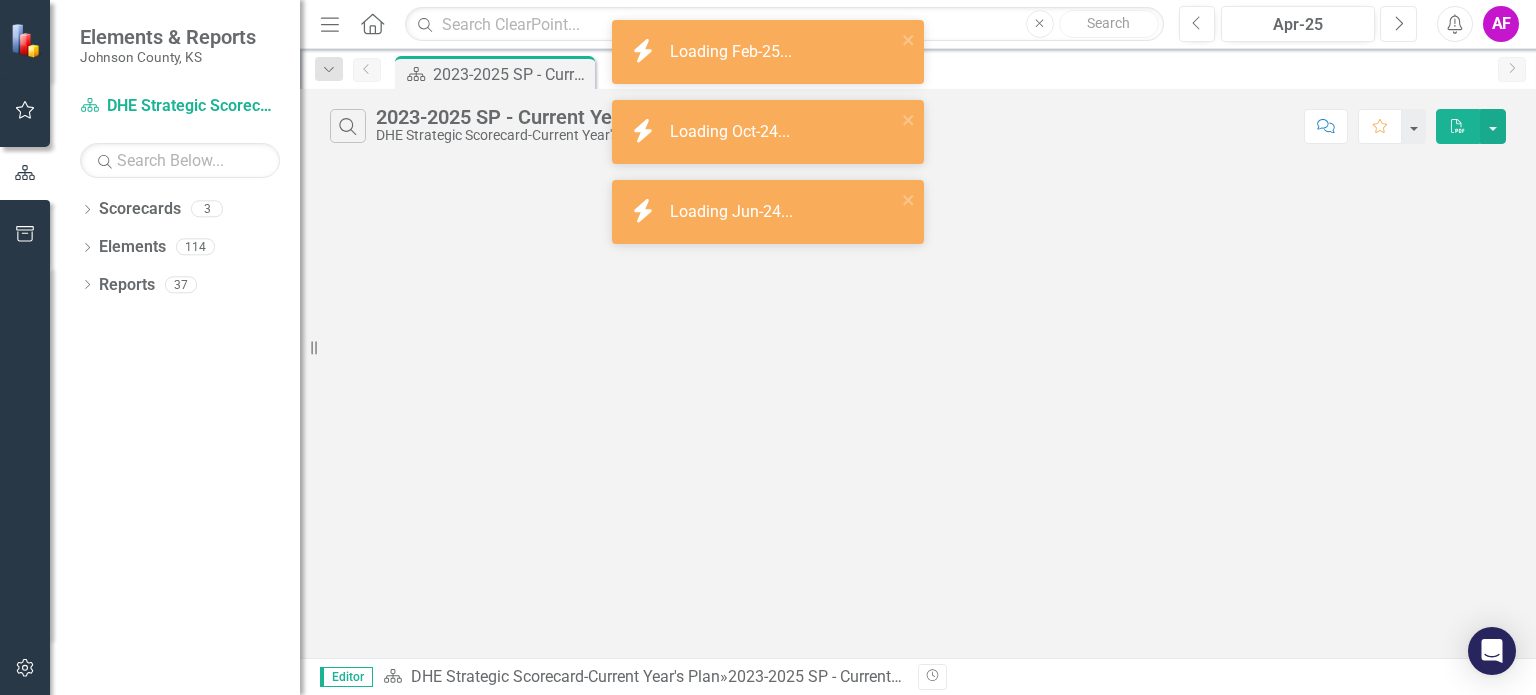 click on "Next" 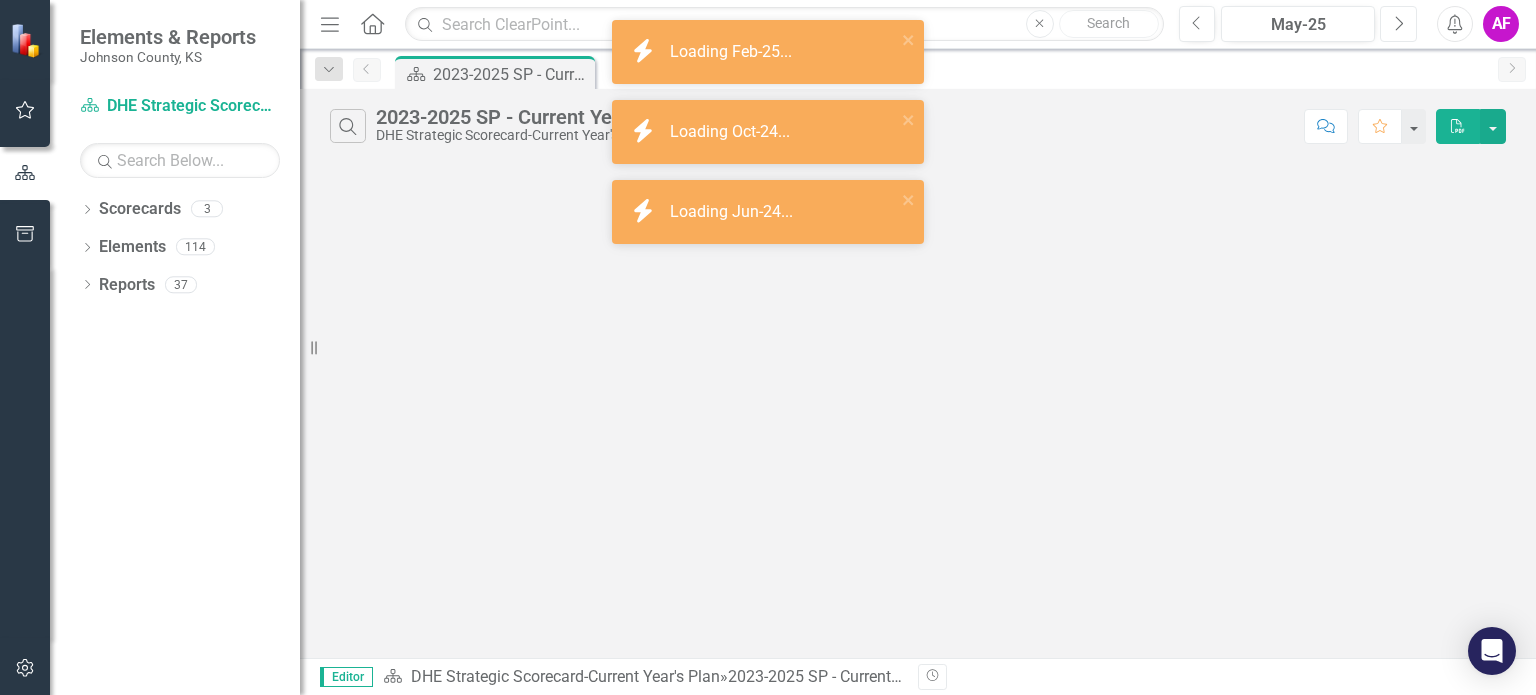 click on "Next" 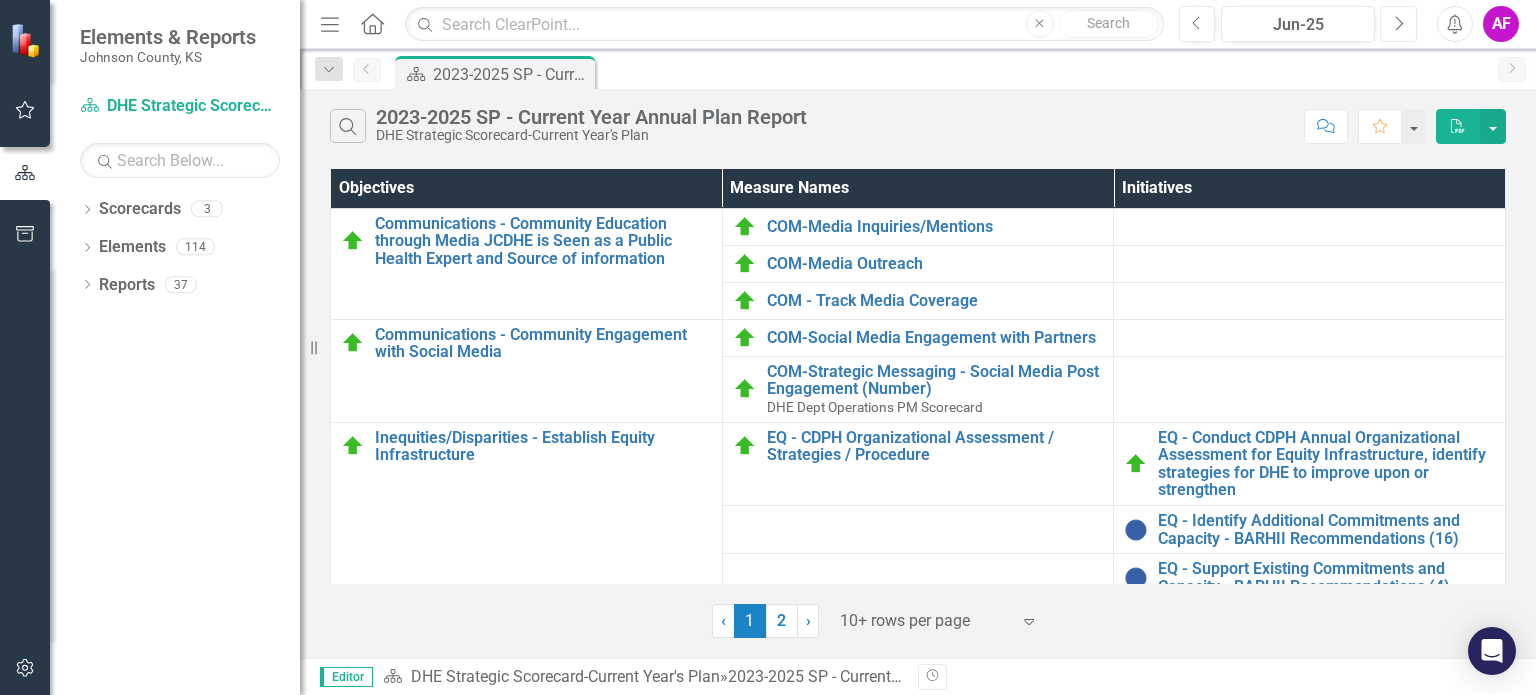 click on "Next" 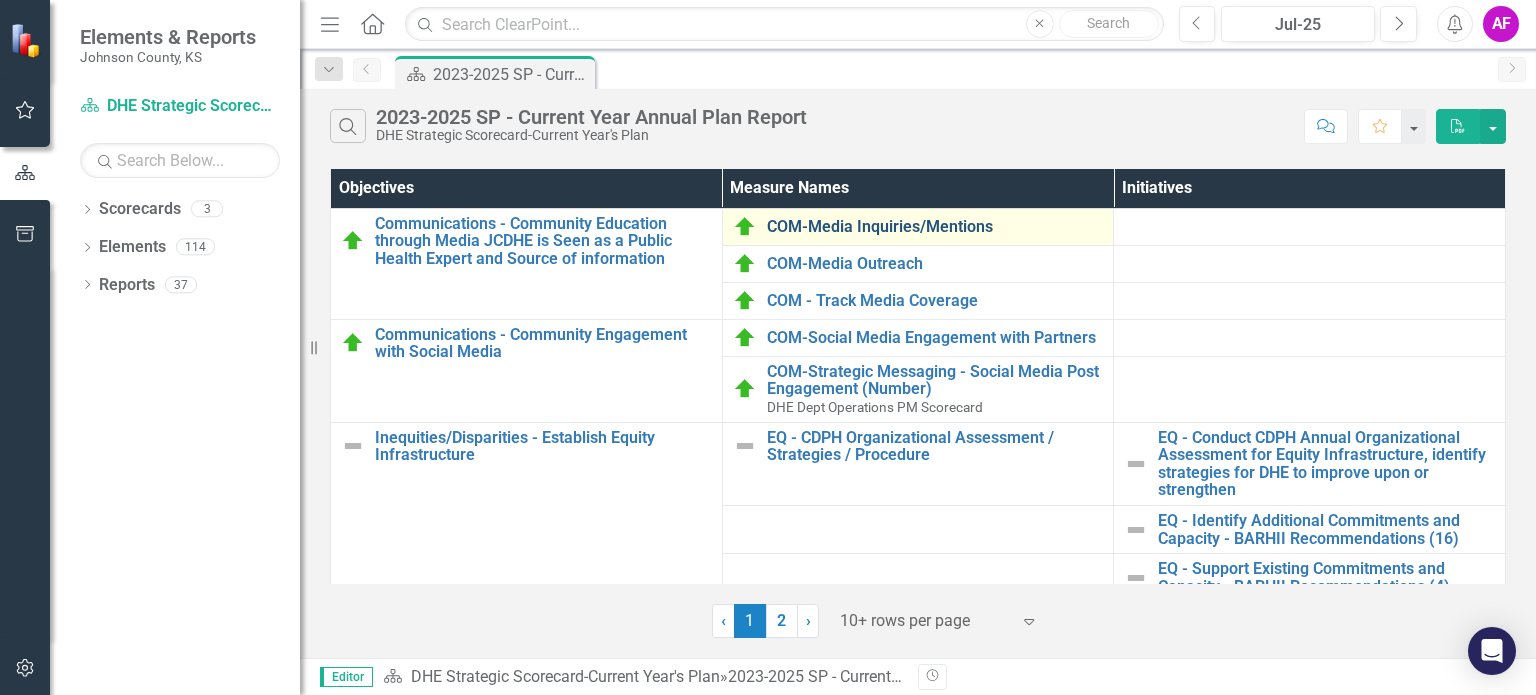 click on "COM-Media Inquiries/Mentions" at bounding box center [935, 227] 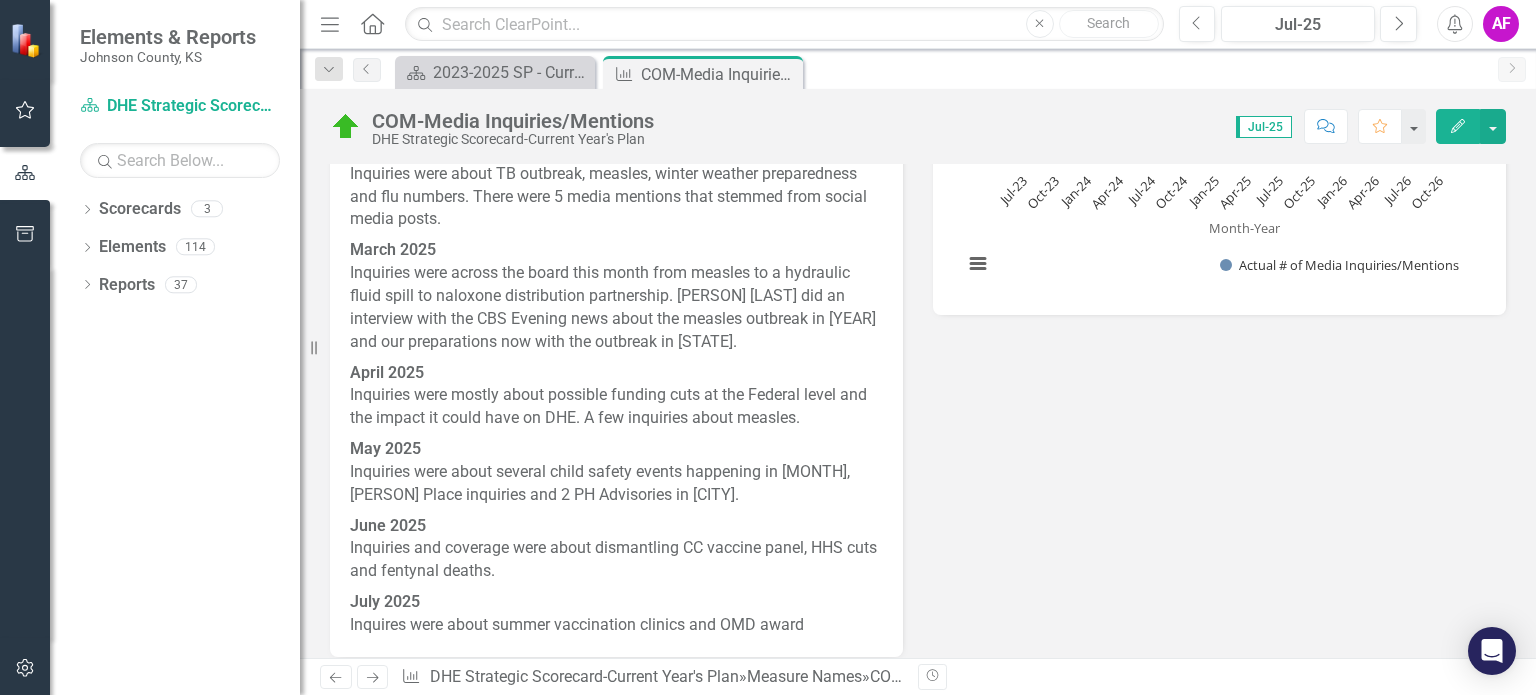 scroll, scrollTop: 368, scrollLeft: 0, axis: vertical 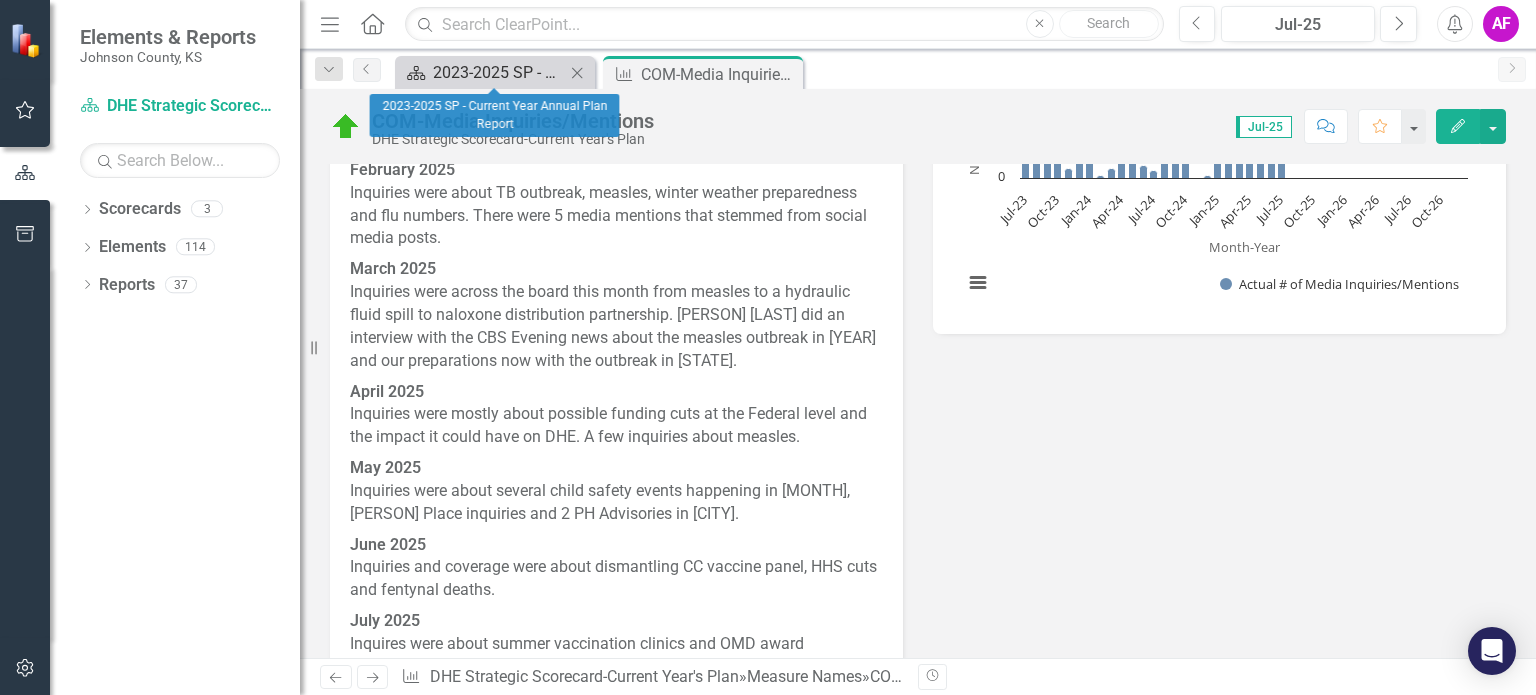 click on "2023-2025 SP - Current Year Annual Plan Report" at bounding box center [499, 72] 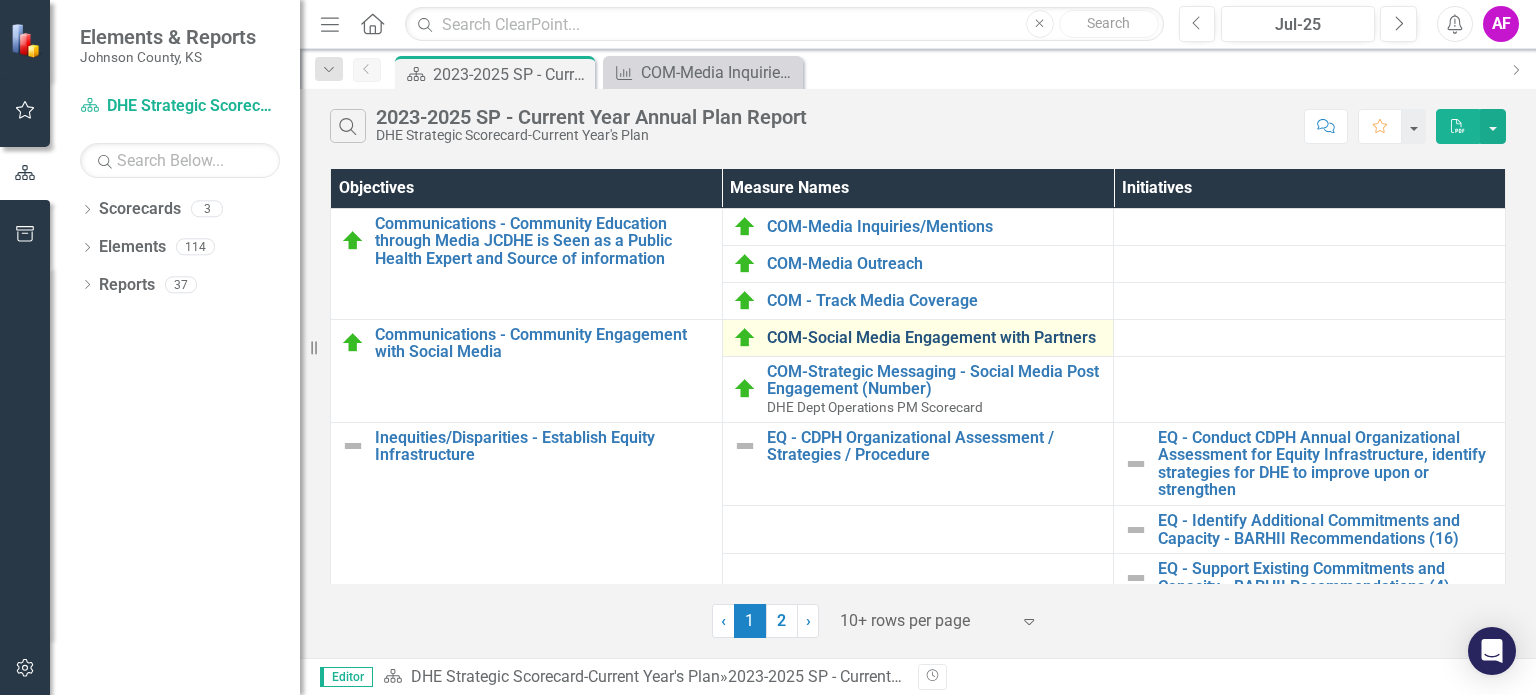 click on "COM-Social Media  Engagement with Partners" at bounding box center [935, 338] 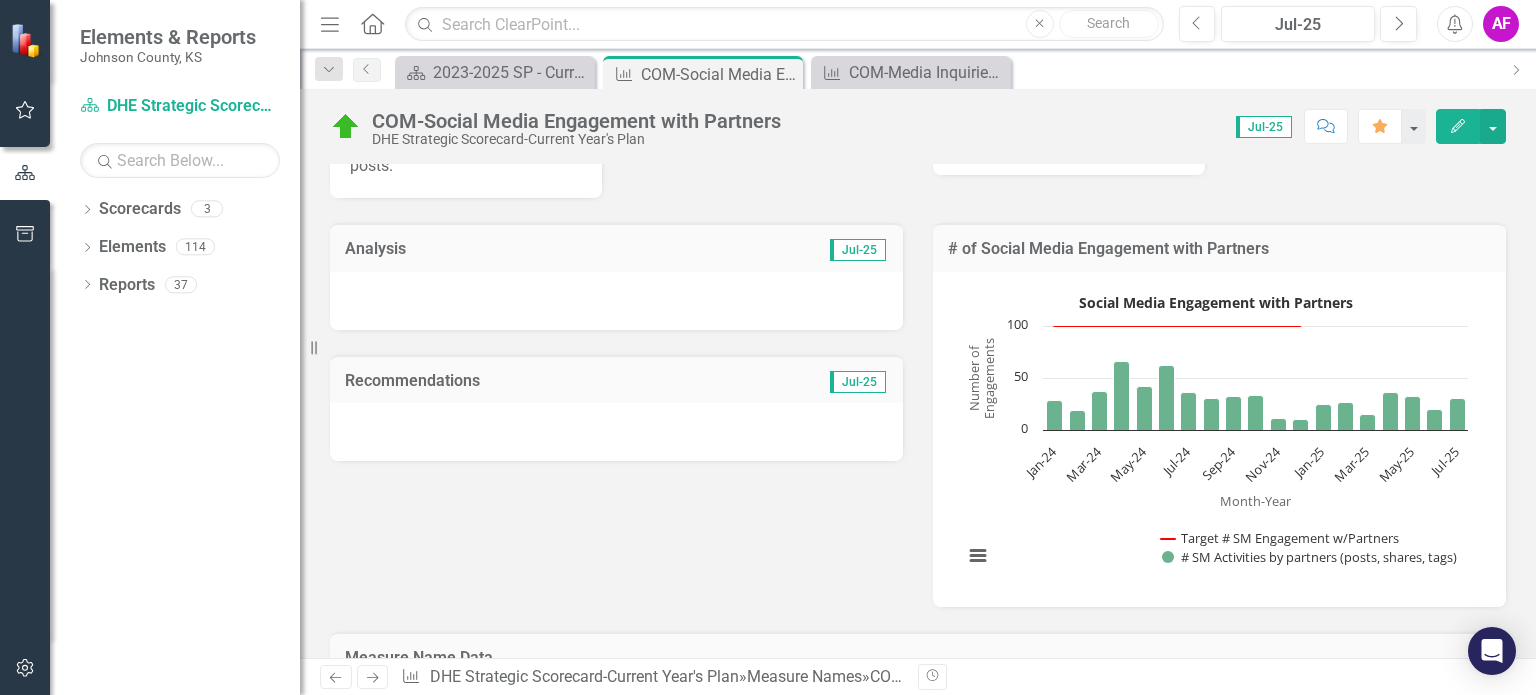 scroll, scrollTop: 0, scrollLeft: 0, axis: both 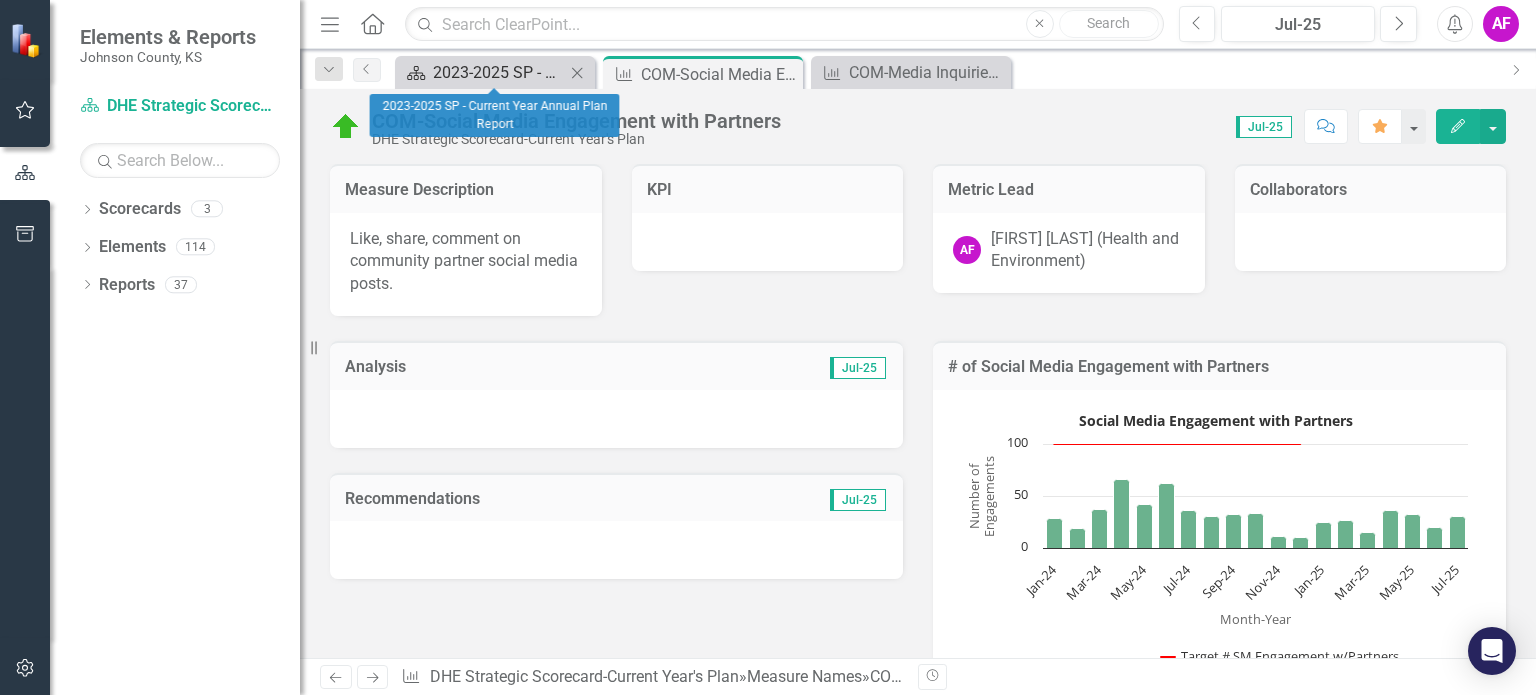 click on "2023-2025 SP - Current Year Annual Plan Report" at bounding box center (499, 72) 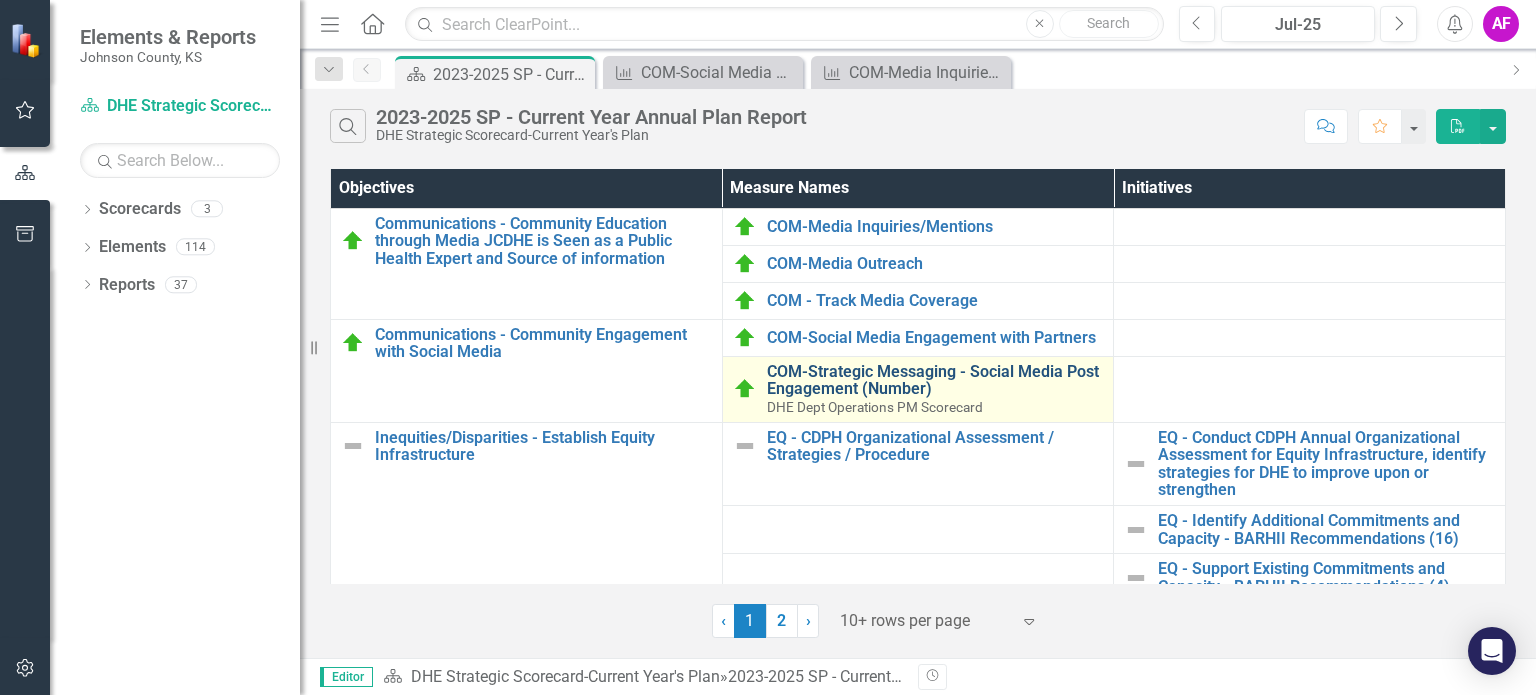 click on "COM-Strategic Messaging - Social Media Post Engagement (Number)" at bounding box center [935, 380] 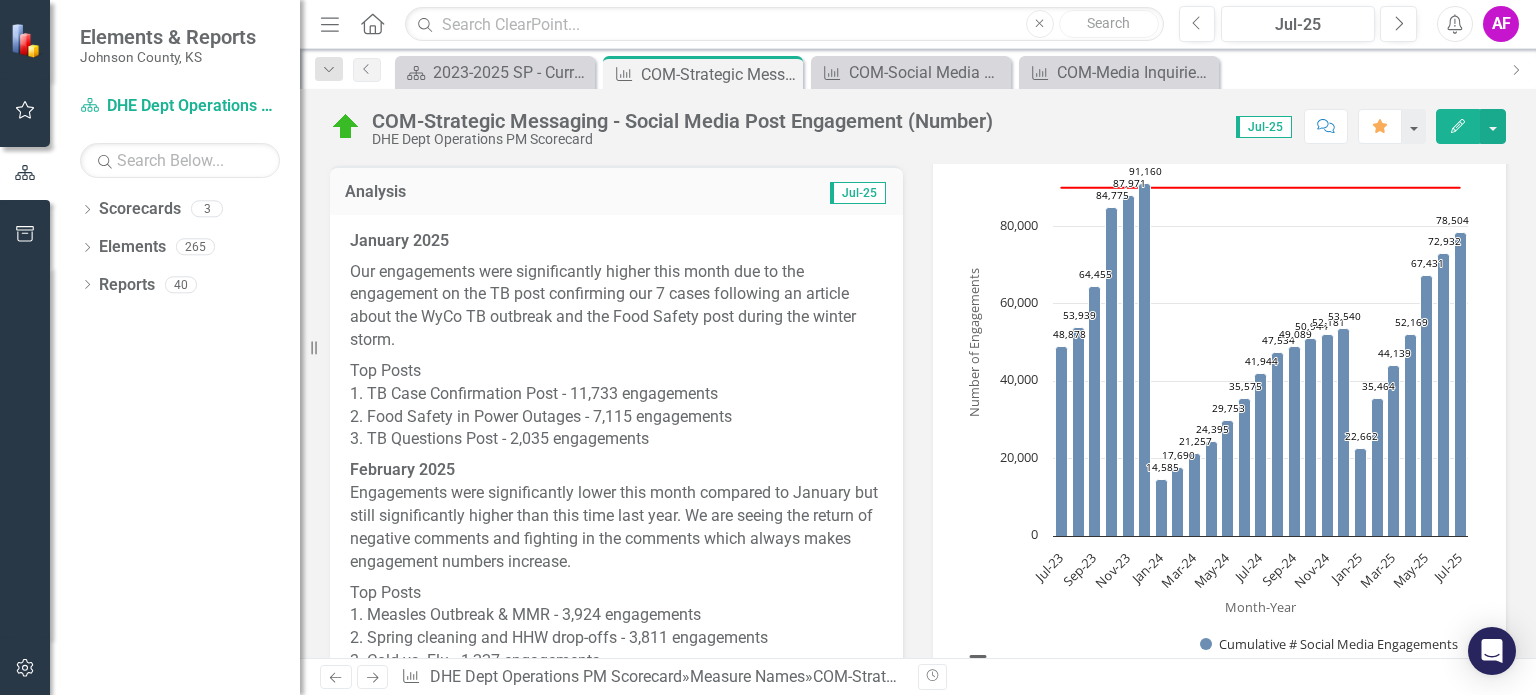 scroll, scrollTop: 349, scrollLeft: 0, axis: vertical 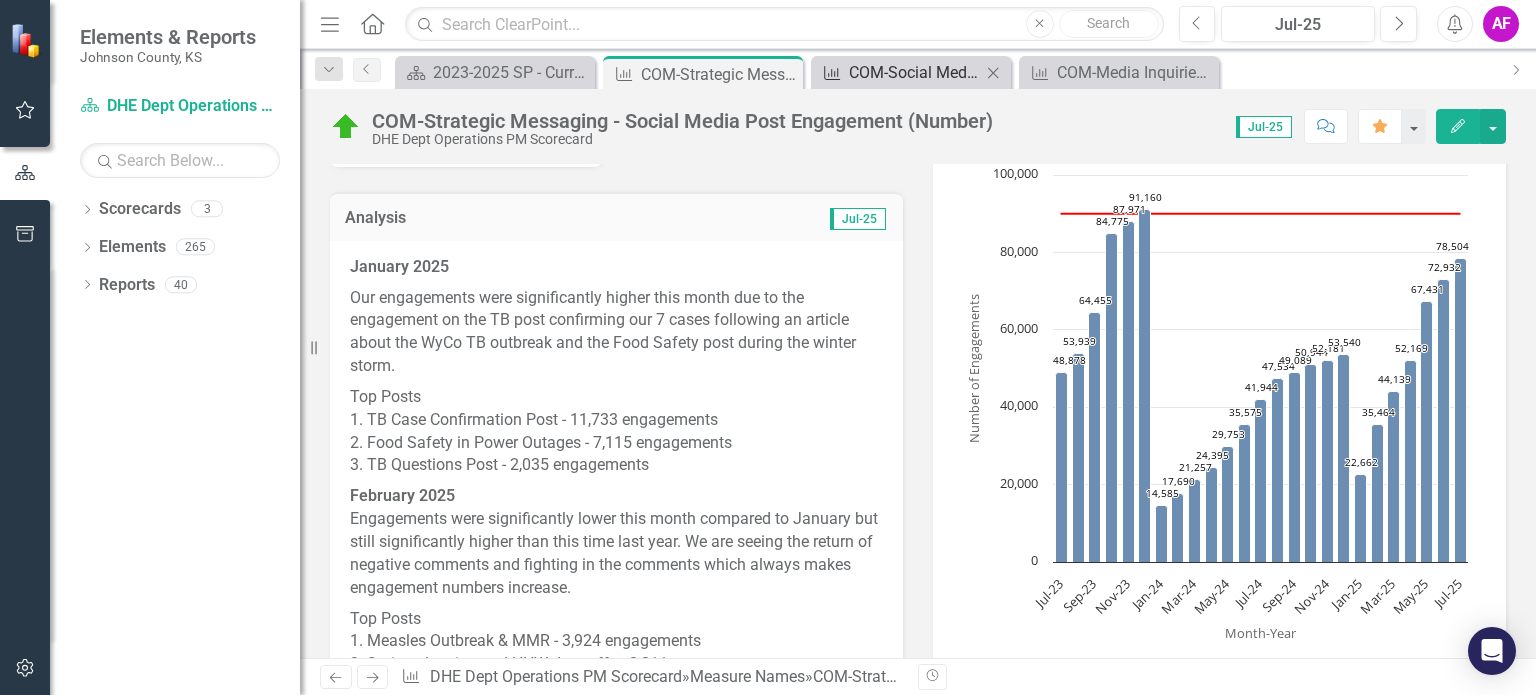 click on "COM-Social Media  Engagement with Partners" at bounding box center [915, 72] 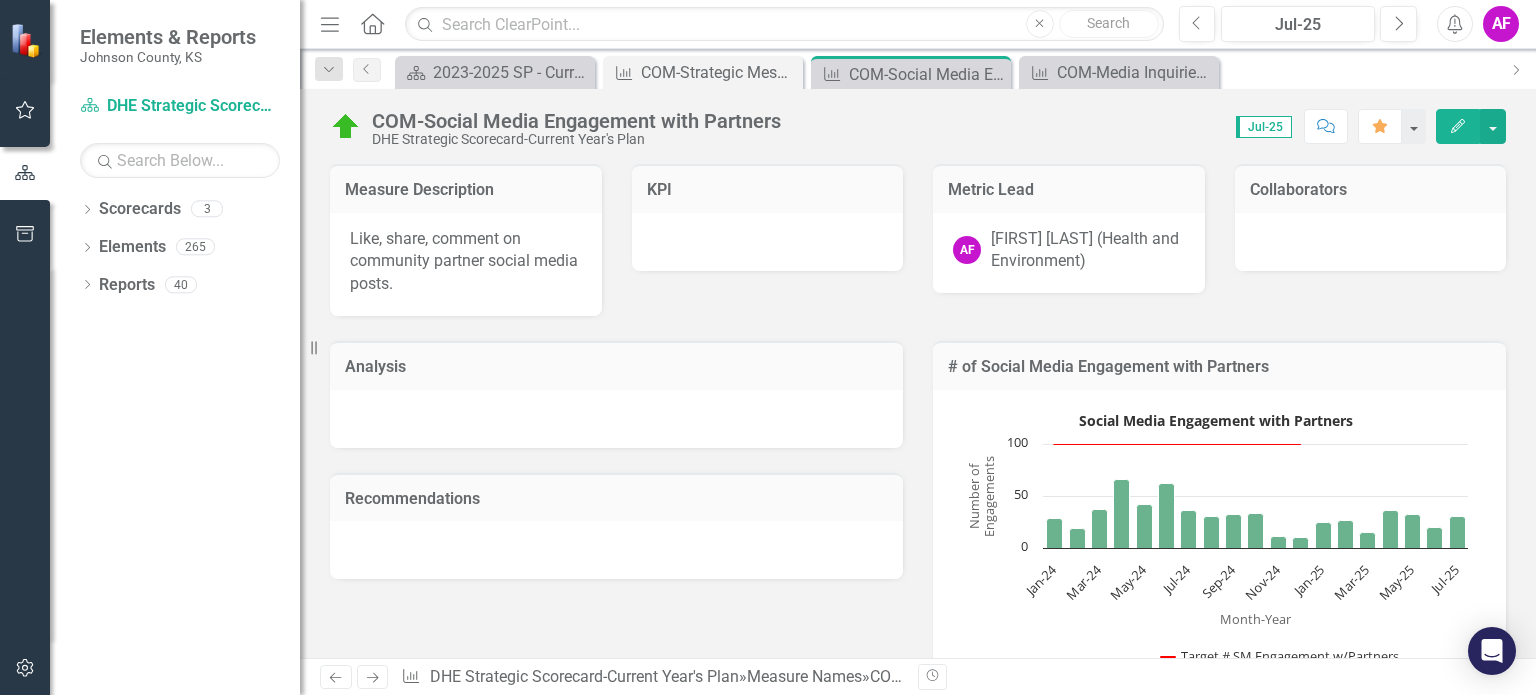 checkbox on "true" 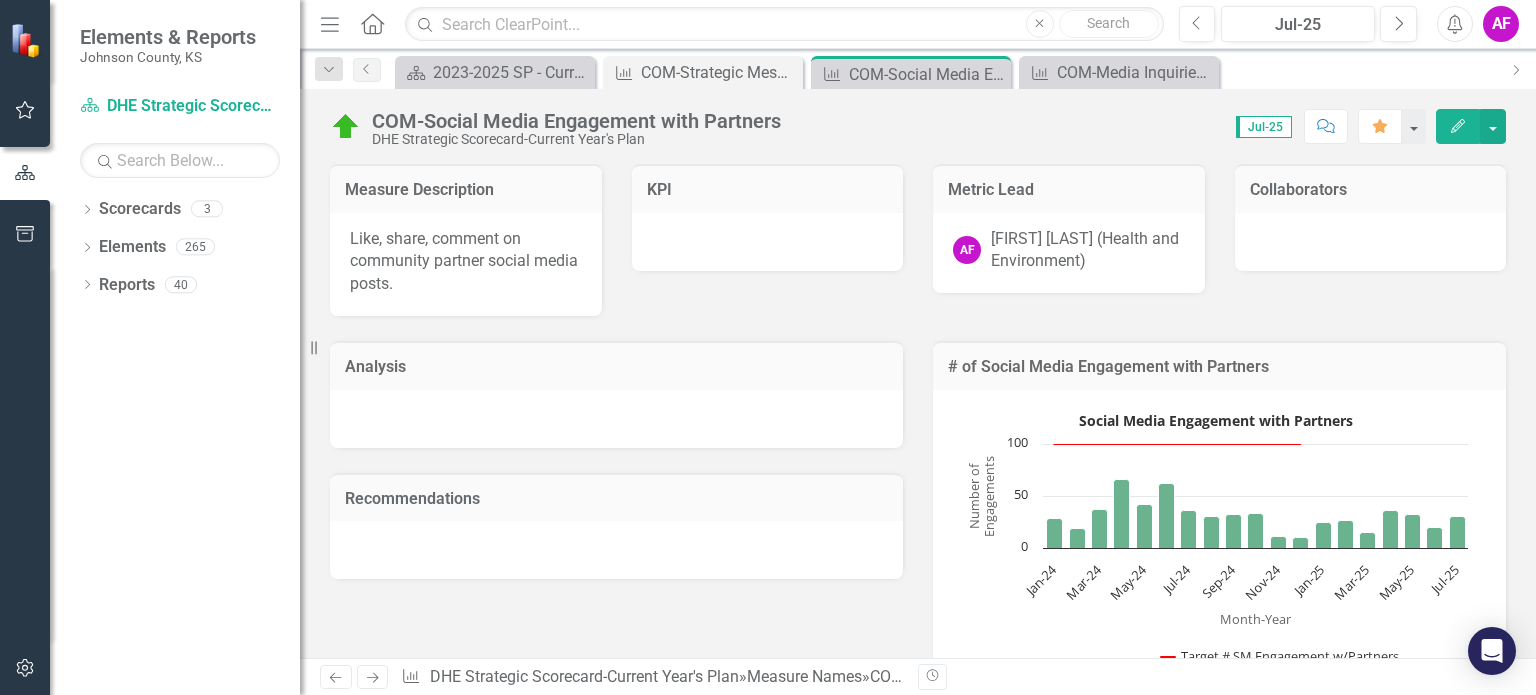 checkbox on "true" 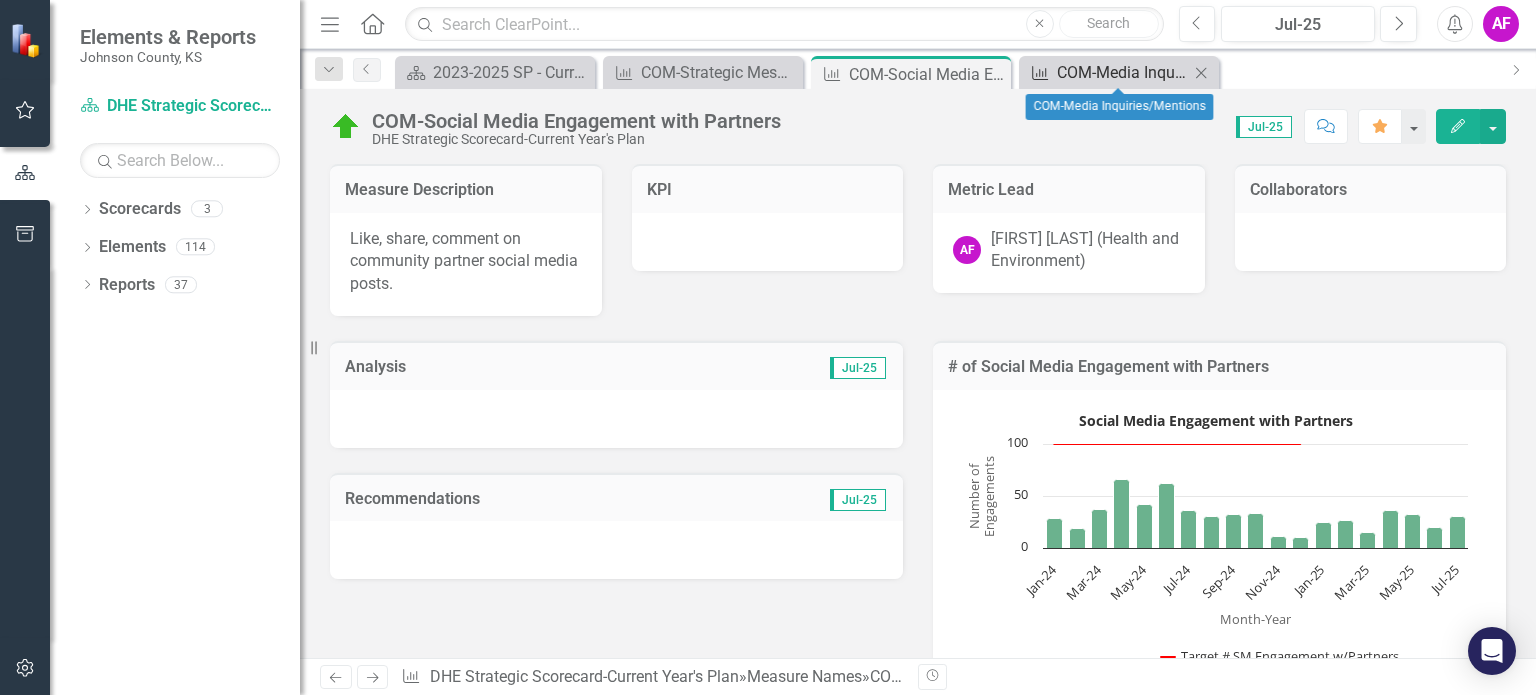 click on "COM-Media Inquiries/Mentions" at bounding box center [1123, 72] 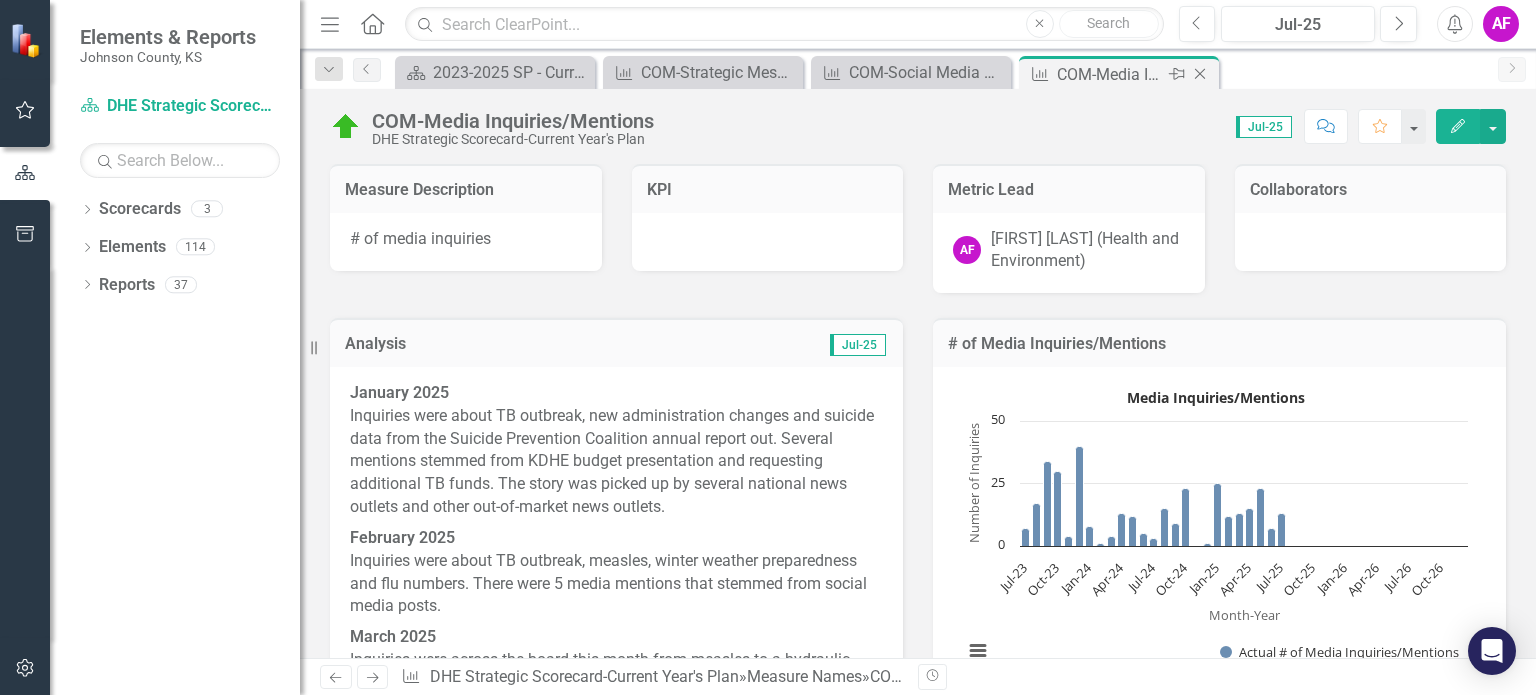 click on "Close" 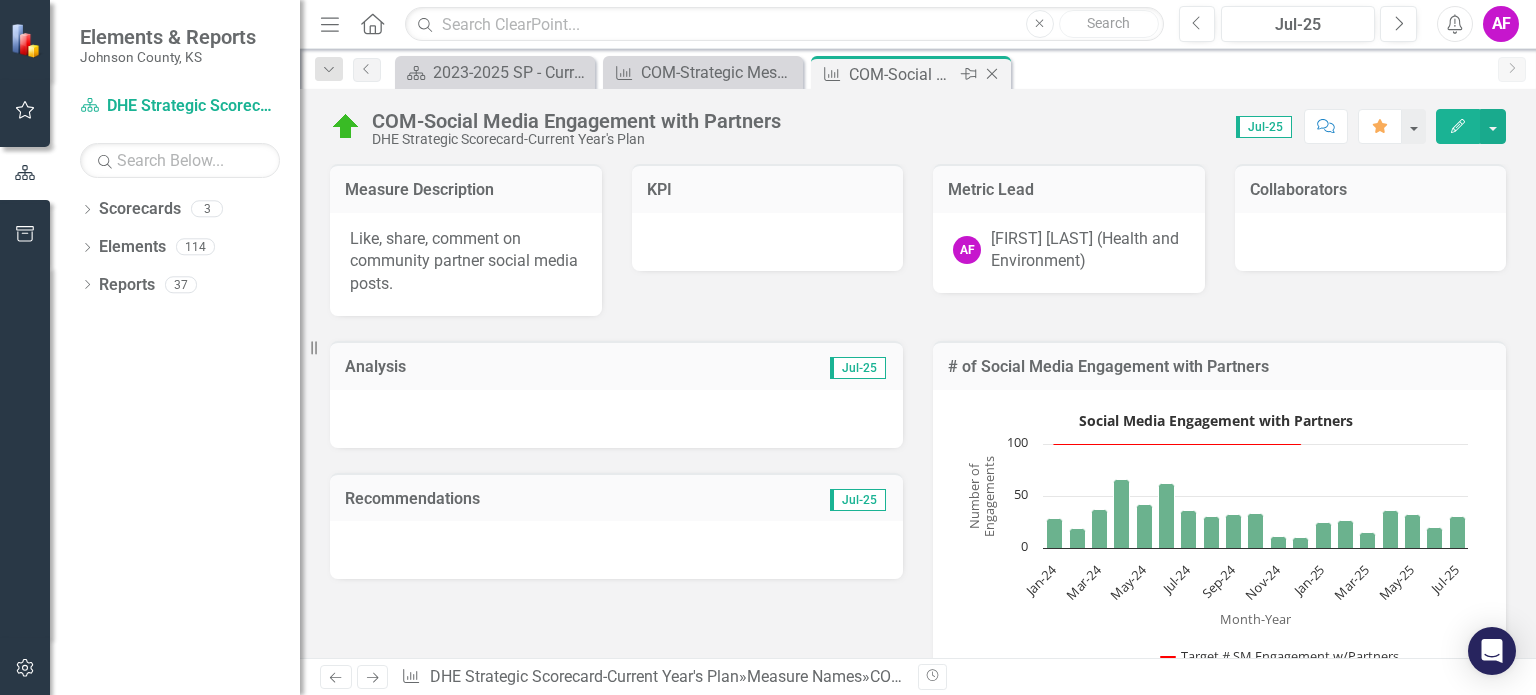 click on "Close" 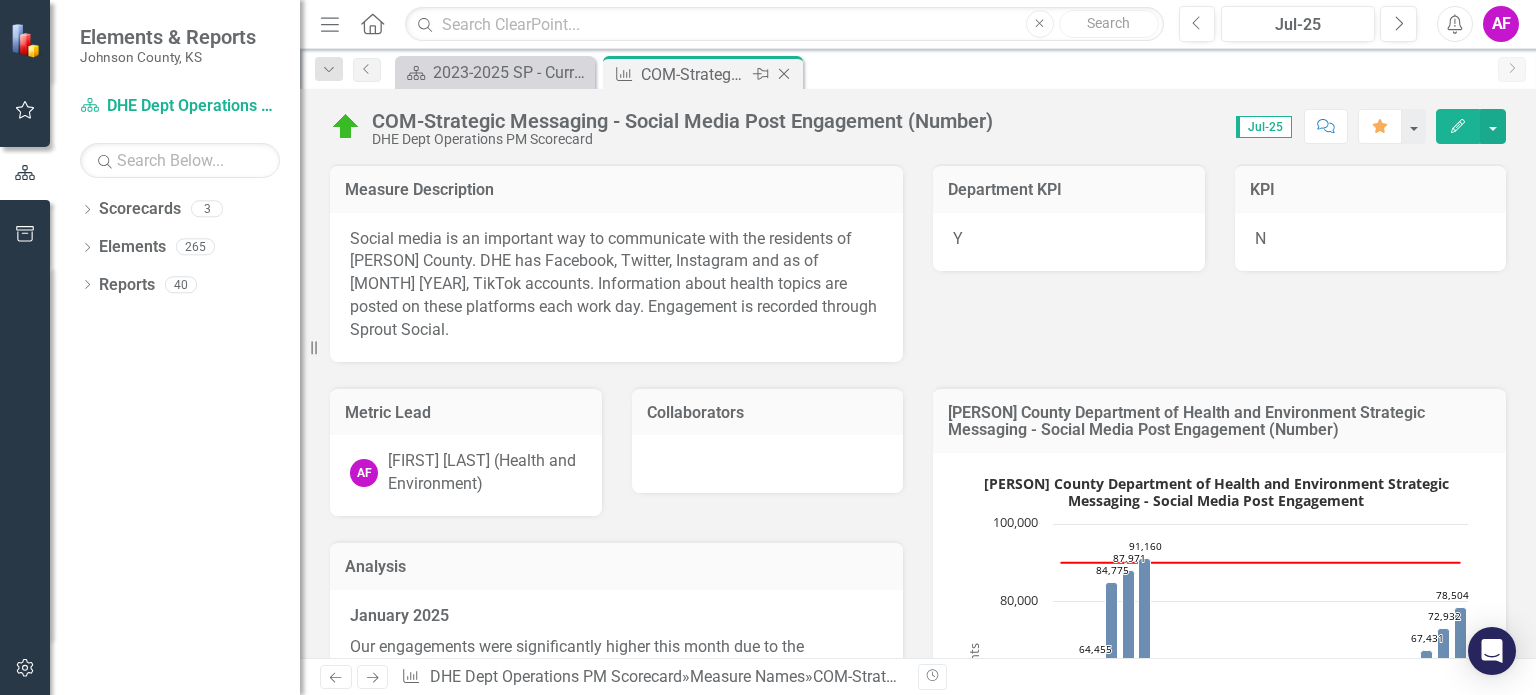 click on "Close" 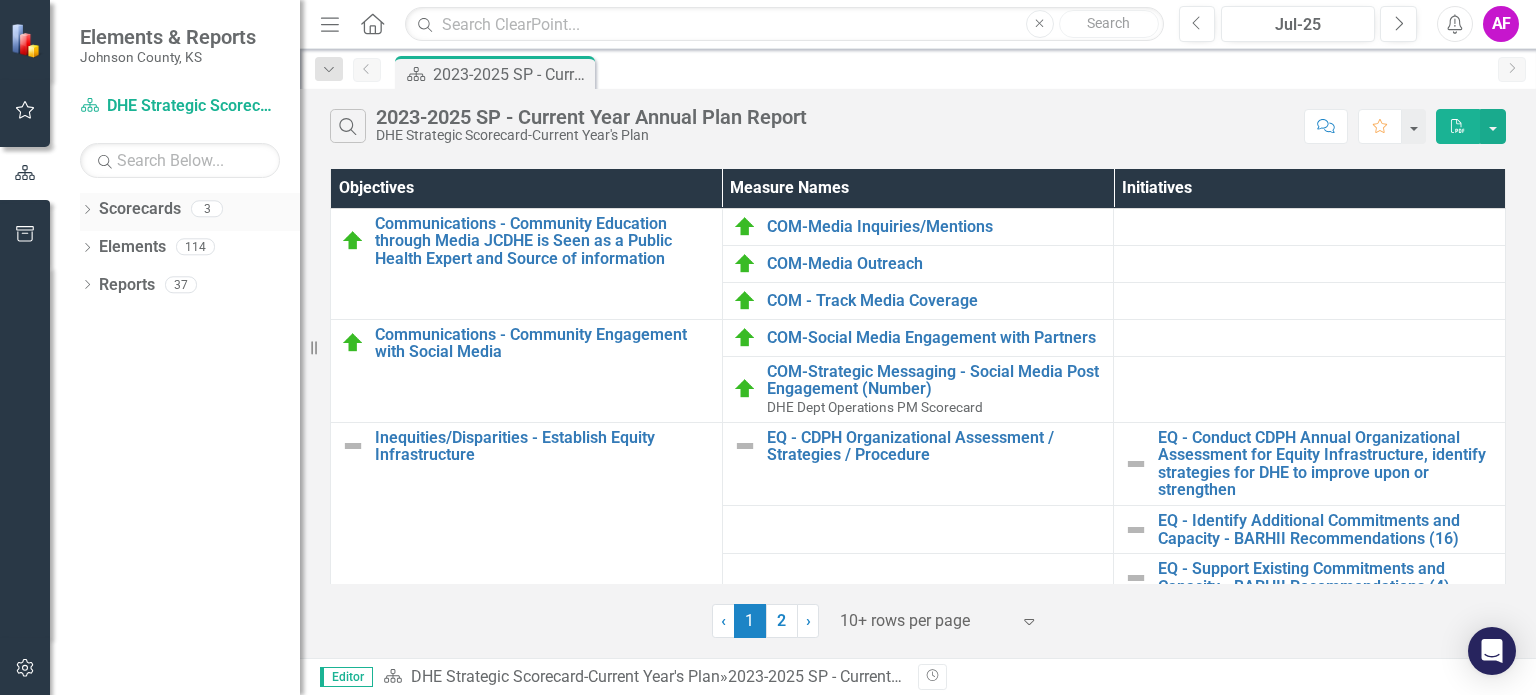 click 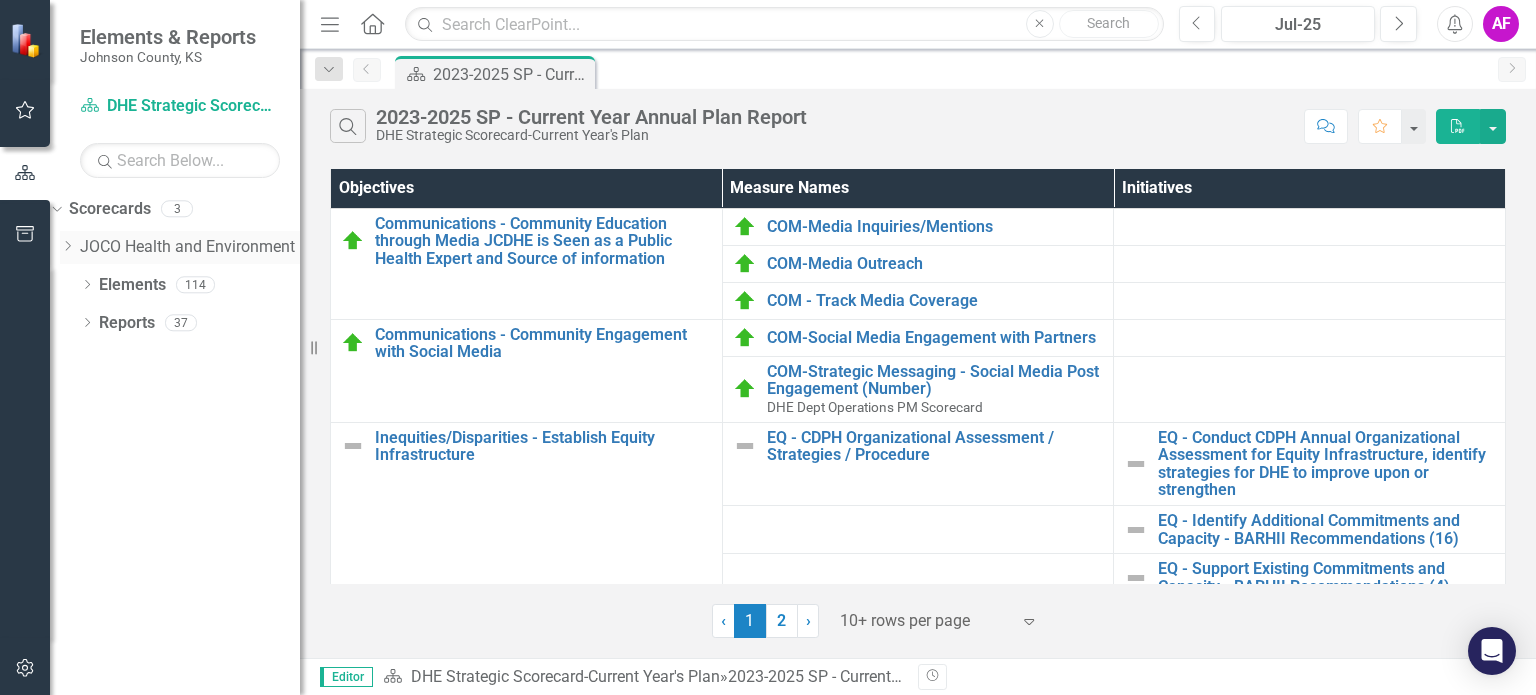 click on "Dropdown" 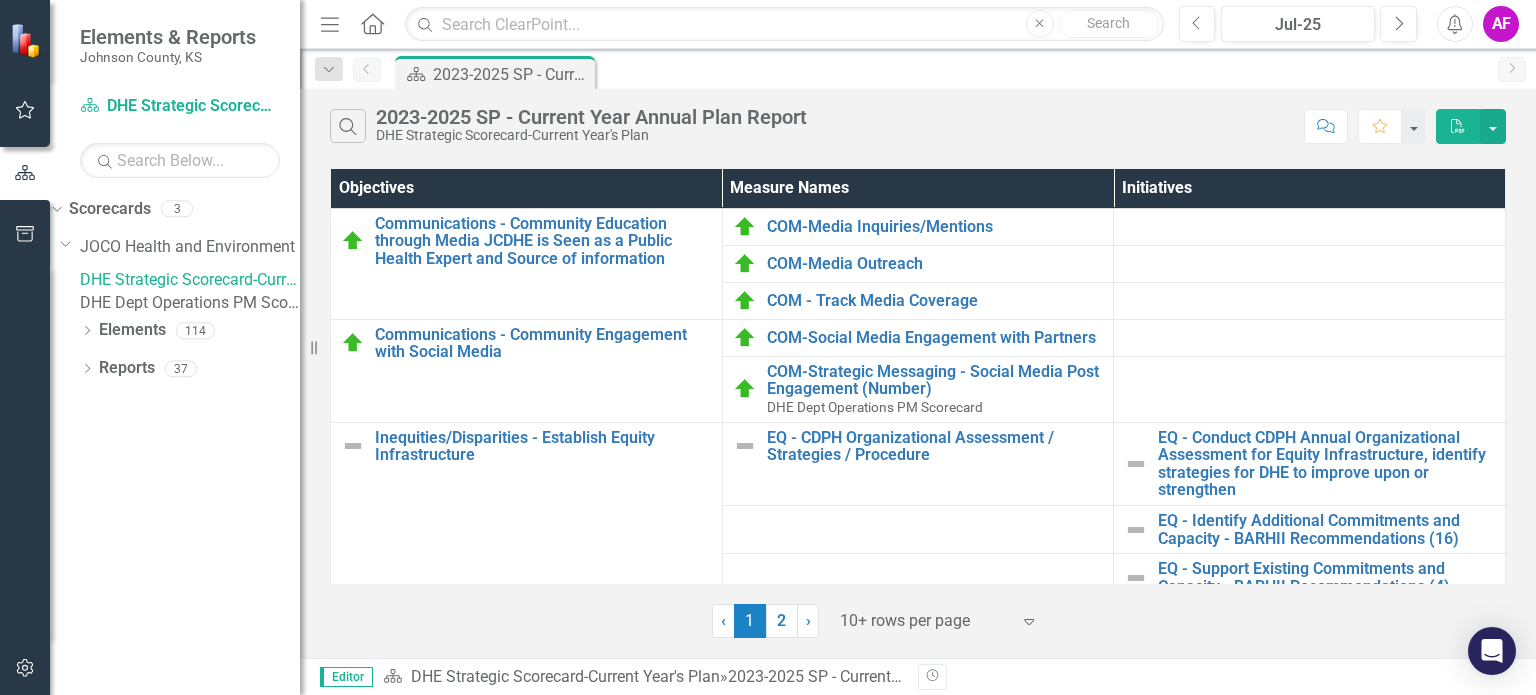 click on "DHE Dept Operations PM Scorecard" at bounding box center (190, 303) 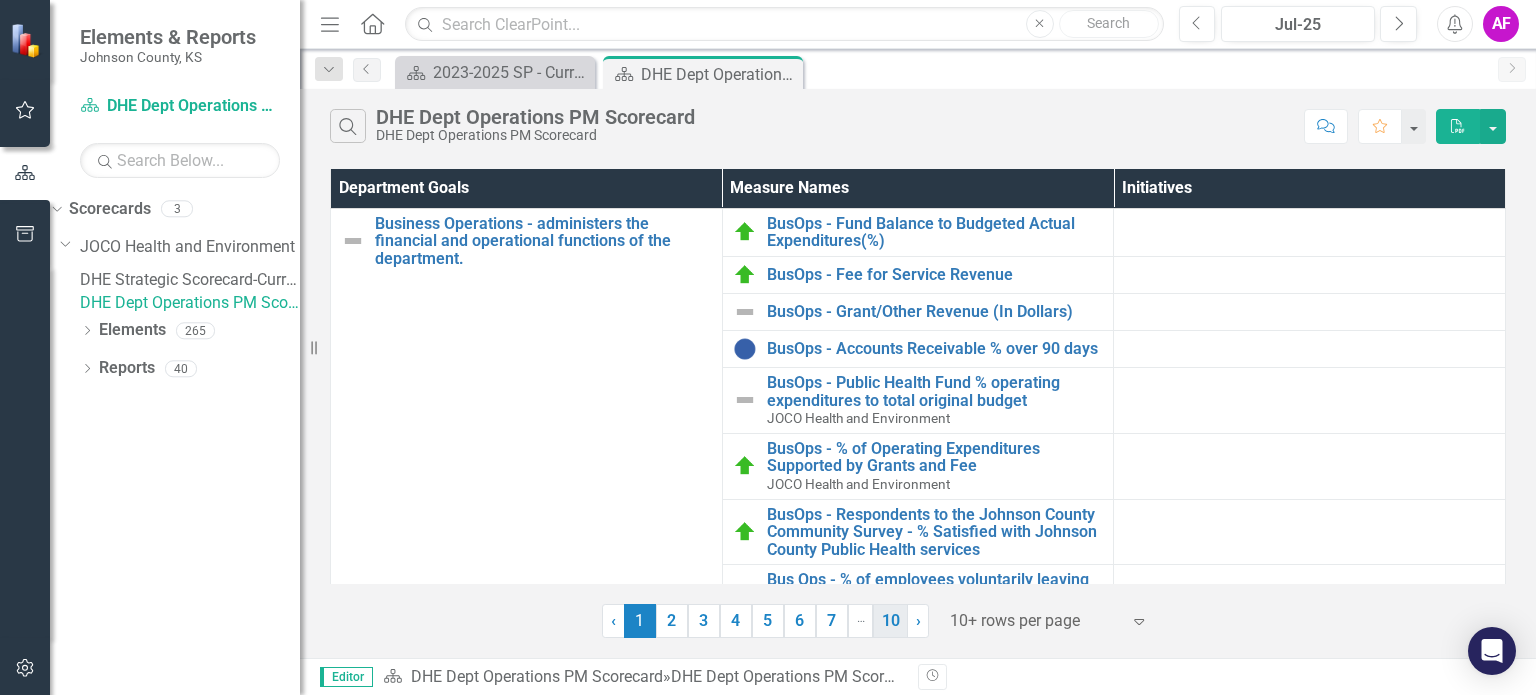 click on "10" at bounding box center (890, 621) 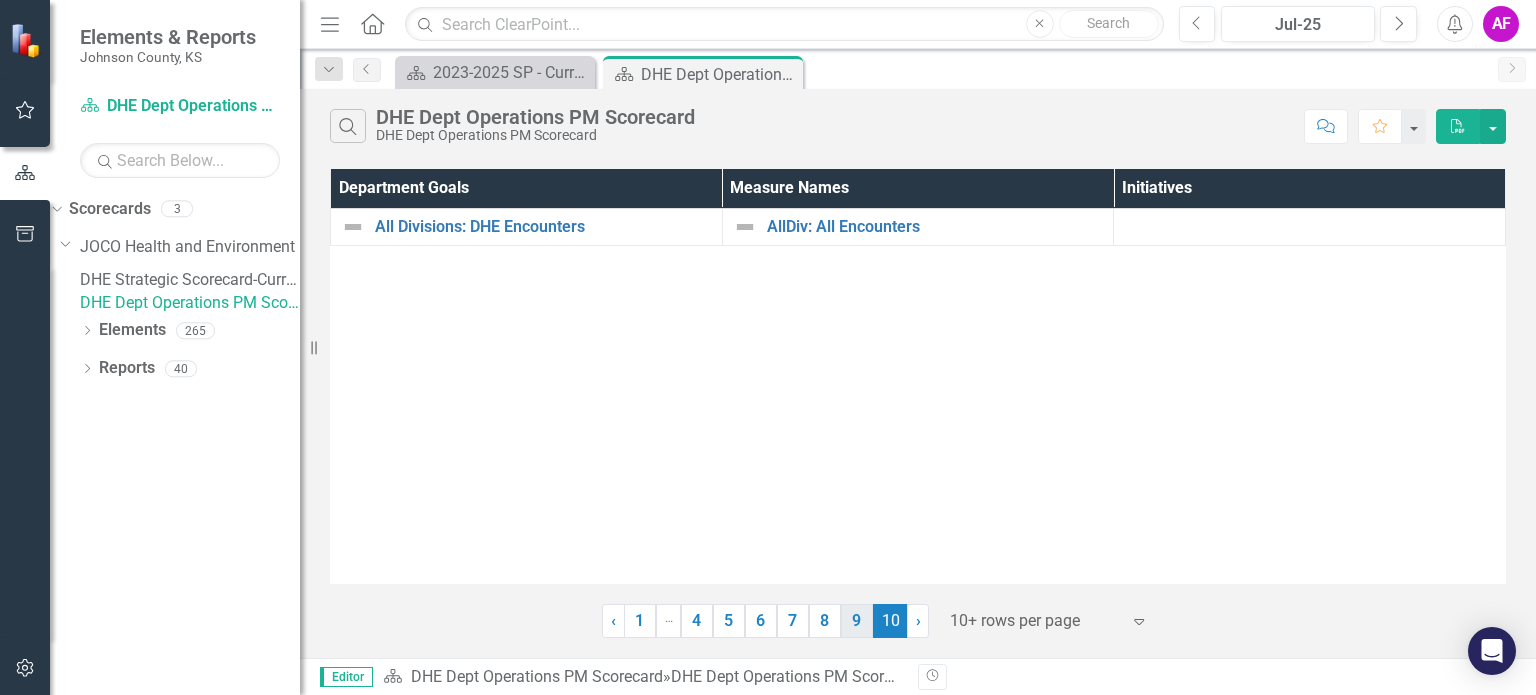 click on "9" at bounding box center [857, 621] 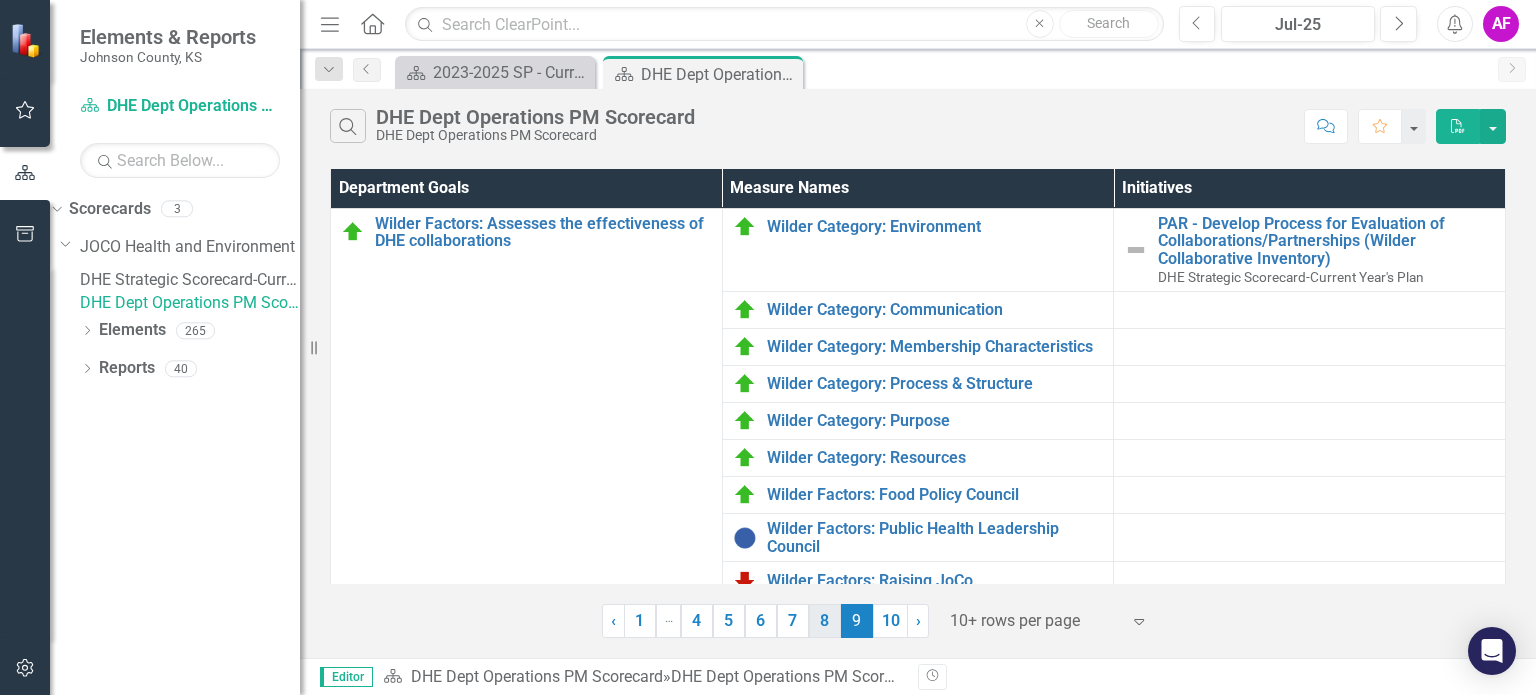 click on "8" at bounding box center (825, 621) 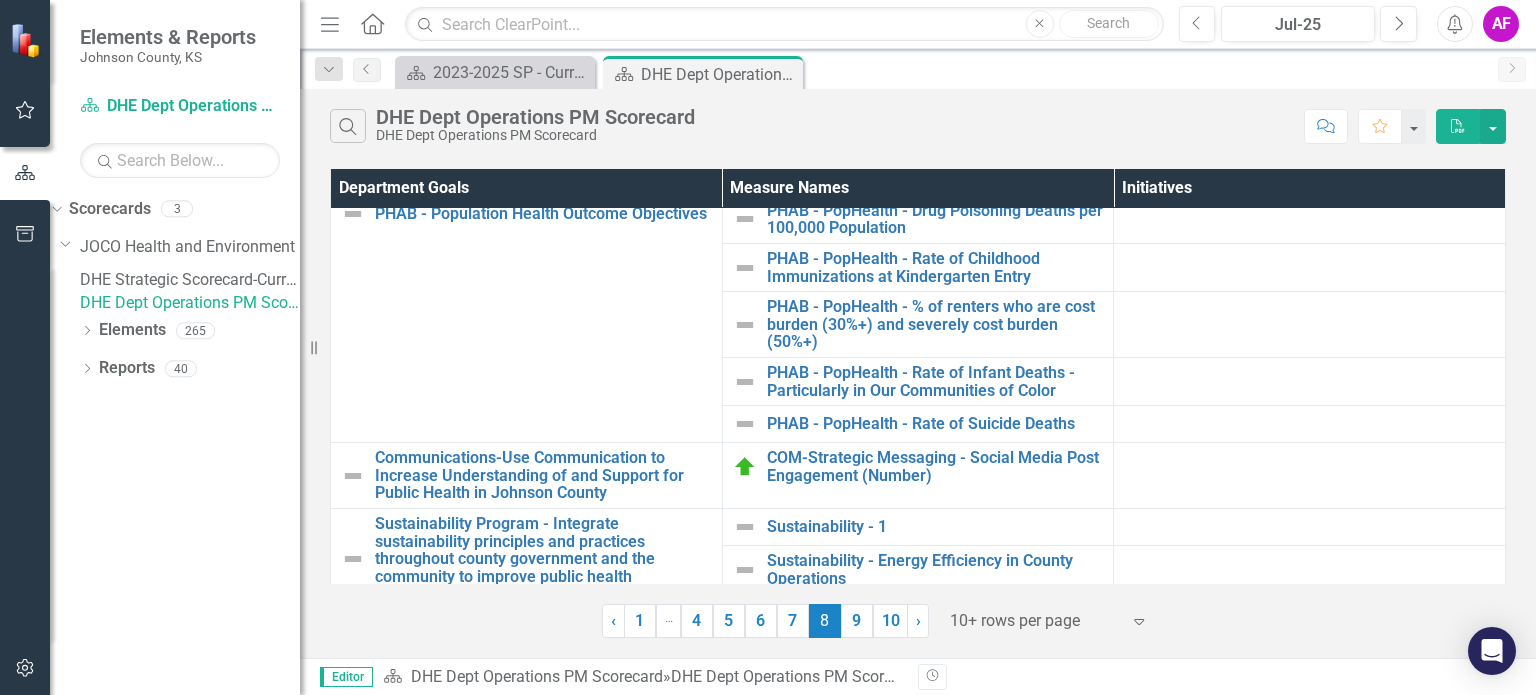 scroll, scrollTop: 0, scrollLeft: 0, axis: both 